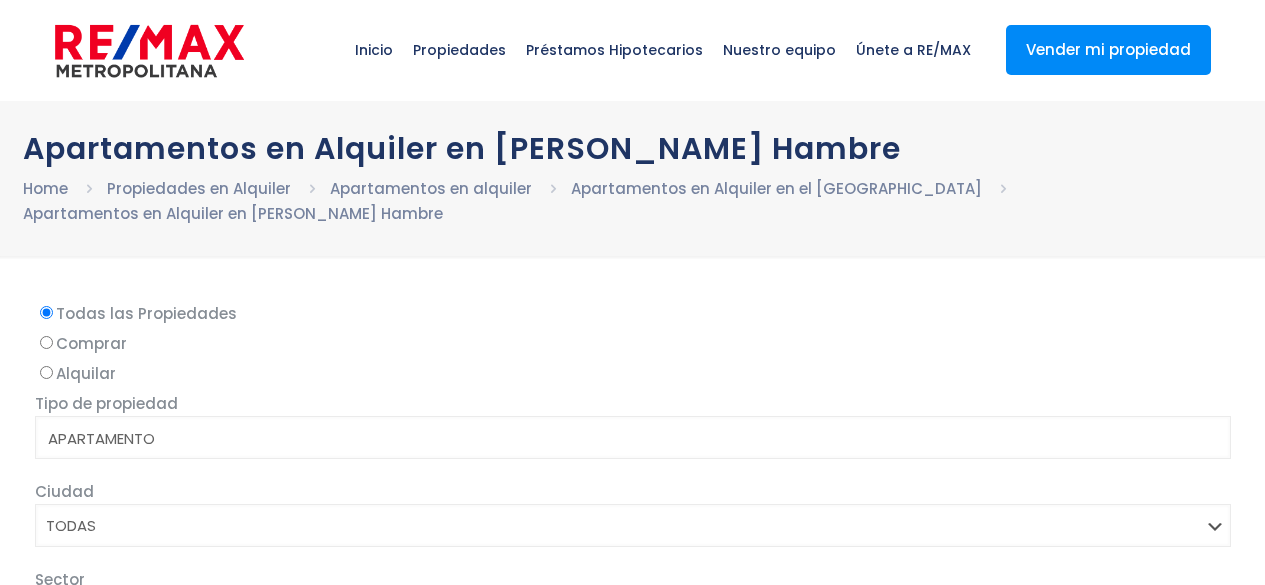 select 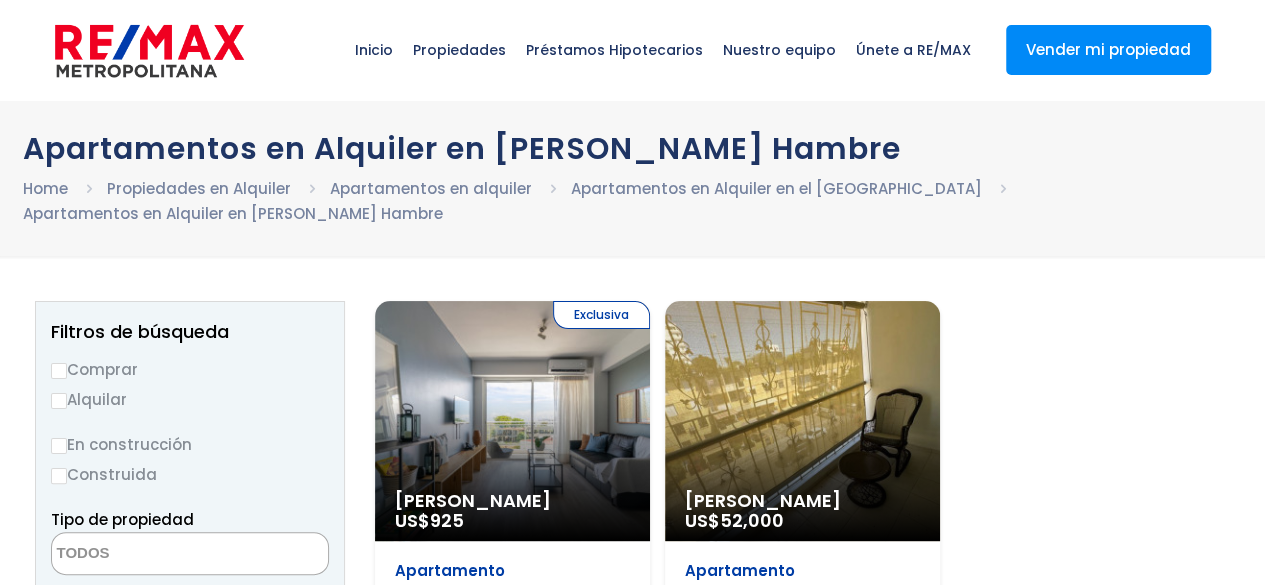 scroll, scrollTop: 0, scrollLeft: 0, axis: both 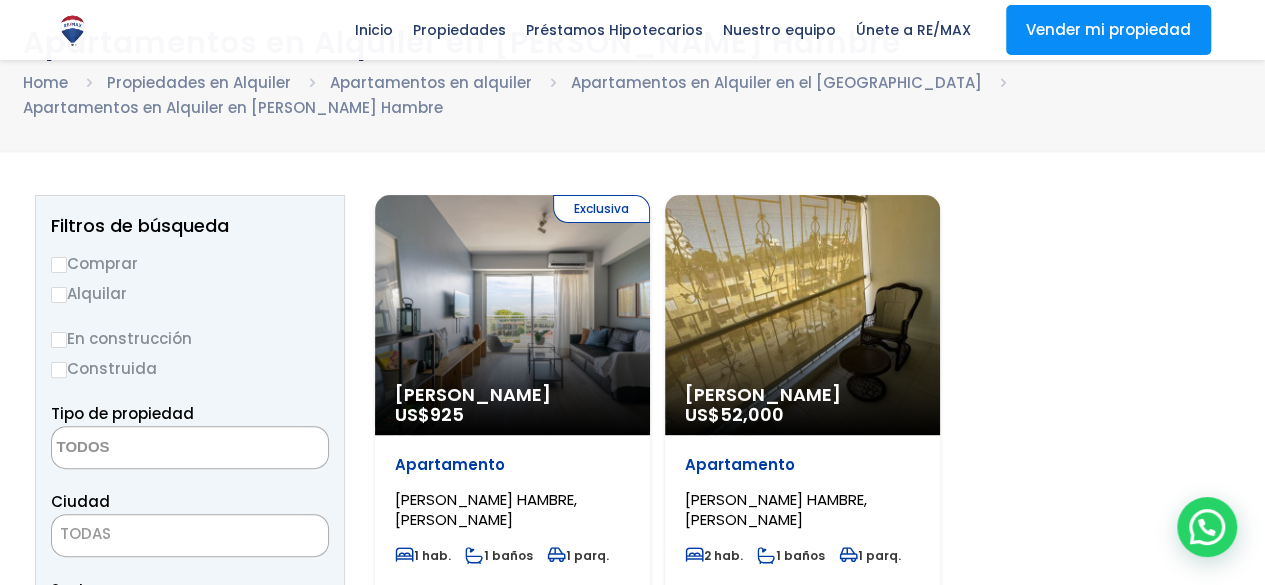click on "Exclusiva
Alquiler Amueblado
US$  925" at bounding box center [512, 315] 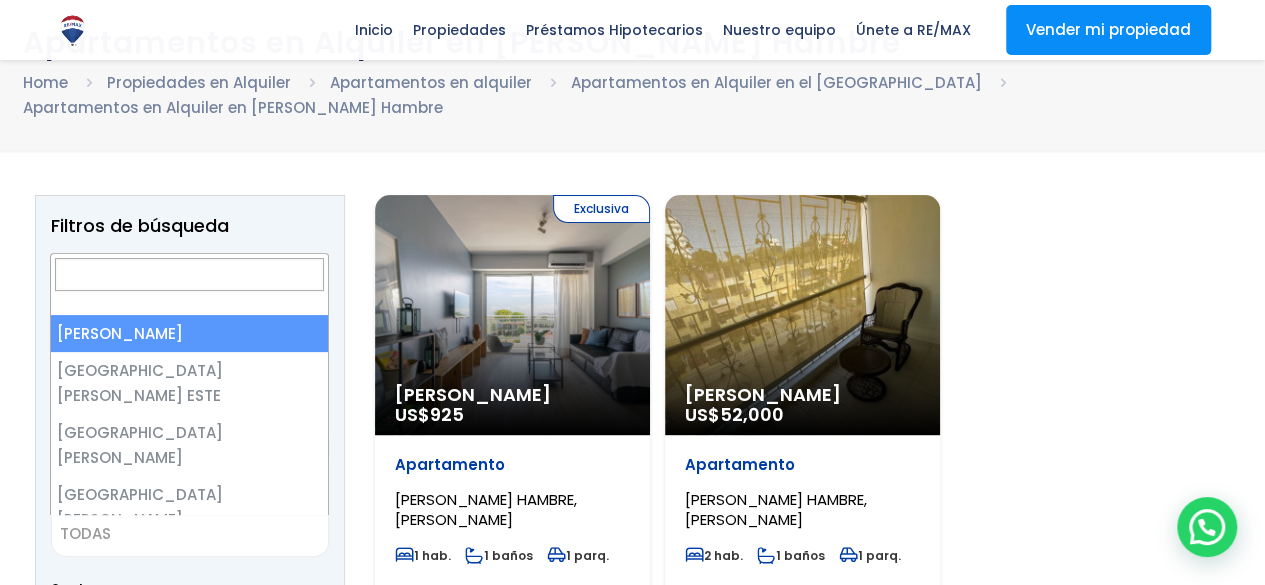 select on "1" 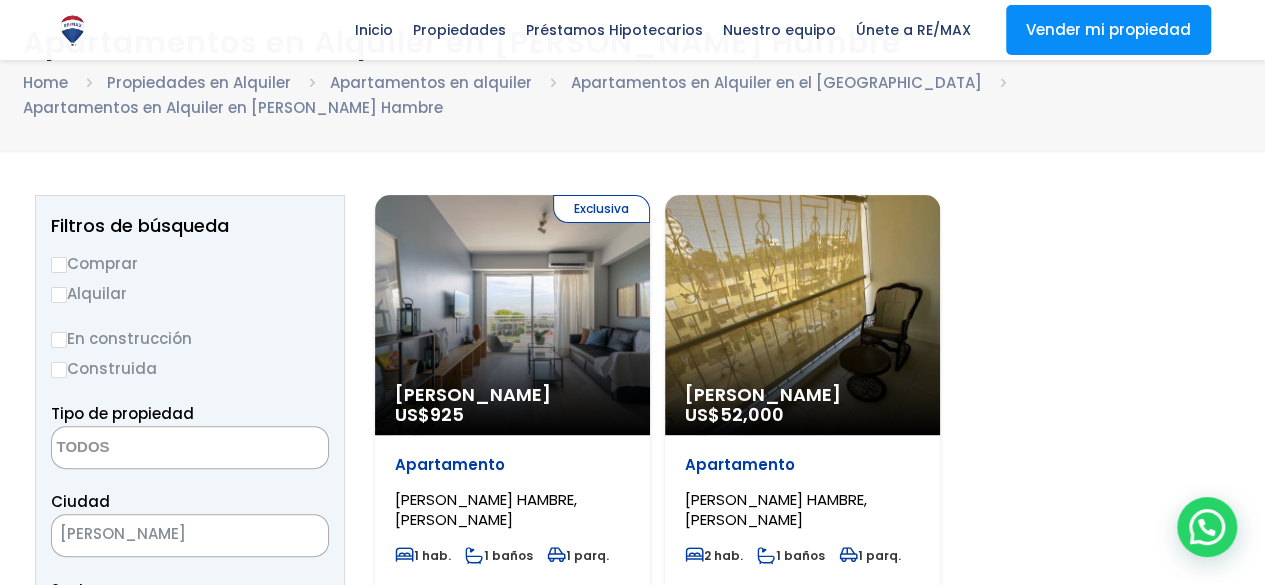 scroll, scrollTop: 617, scrollLeft: 0, axis: vertical 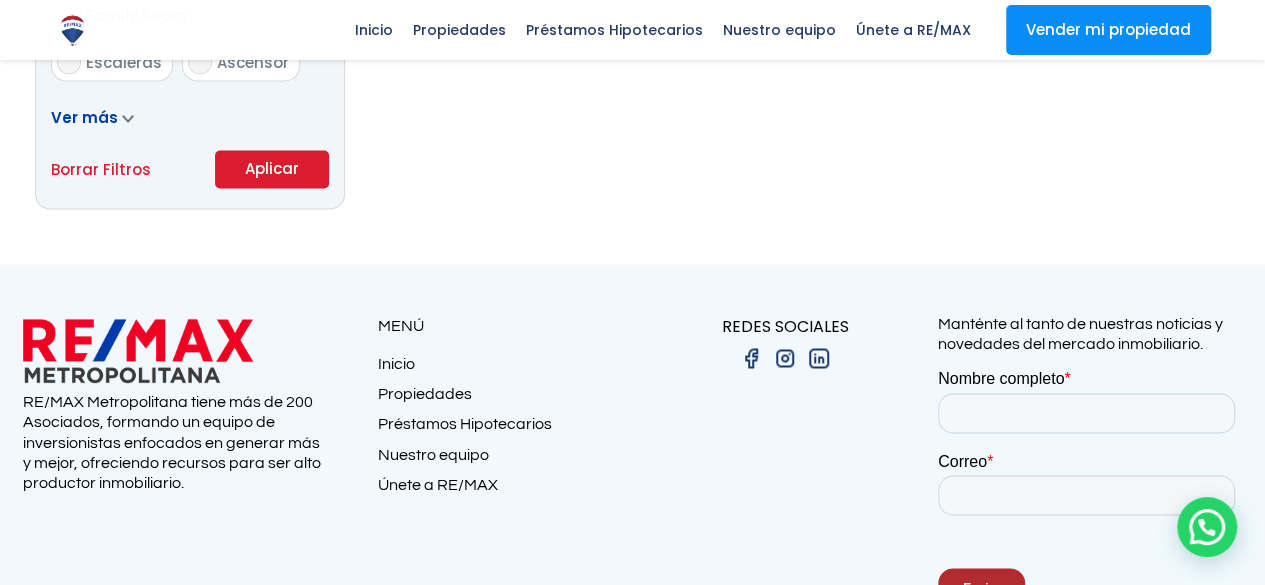 click on "Aplicar" at bounding box center (272, 169) 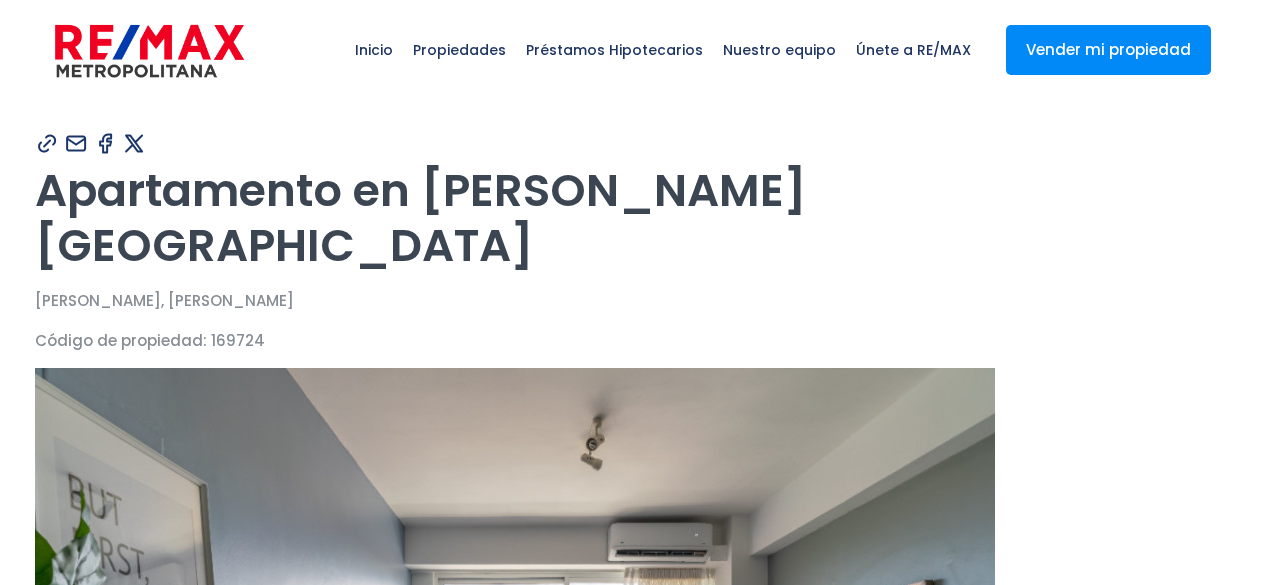 scroll, scrollTop: 0, scrollLeft: 0, axis: both 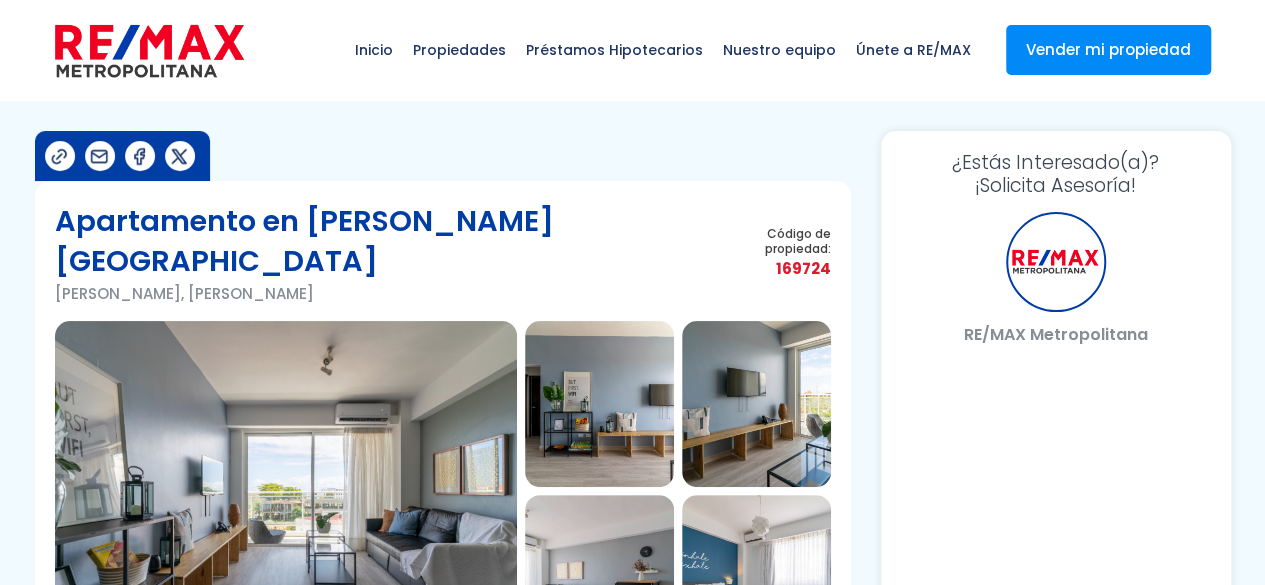 select on "DO" 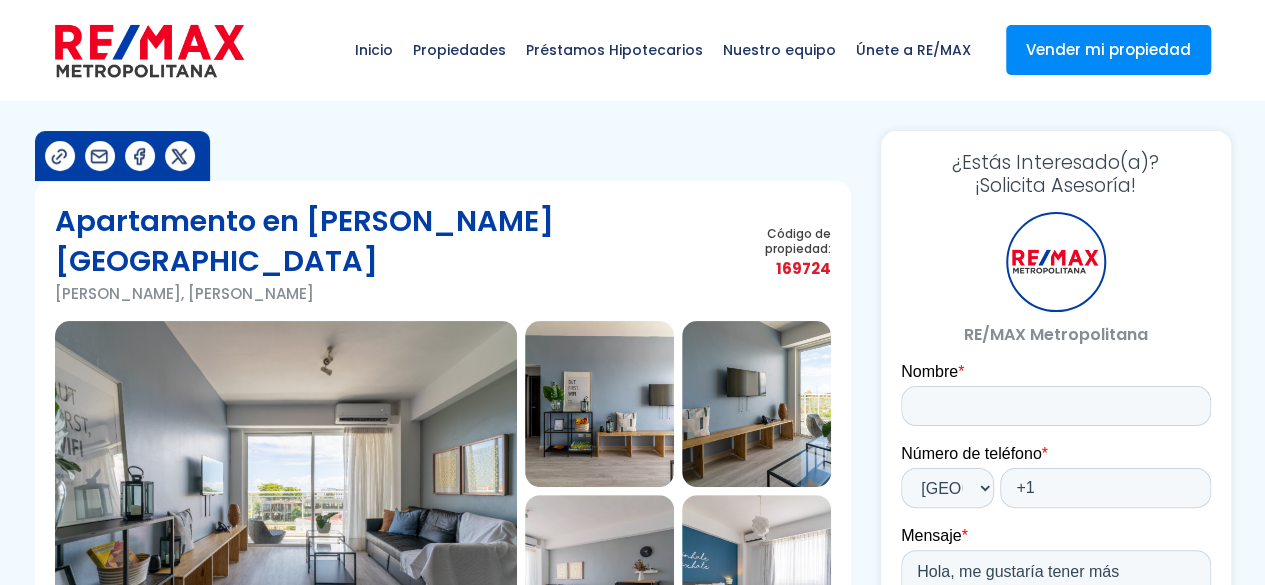 scroll, scrollTop: 0, scrollLeft: 0, axis: both 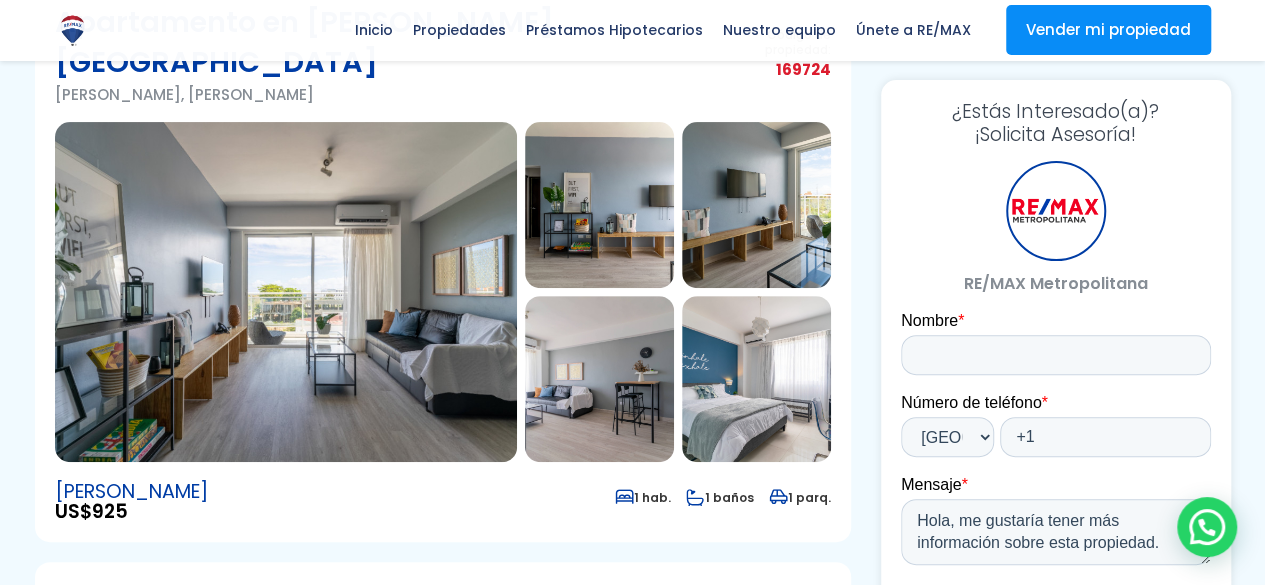 drag, startPoint x: 1279, startPoint y: 115, endPoint x: 1279, endPoint y: 183, distance: 68 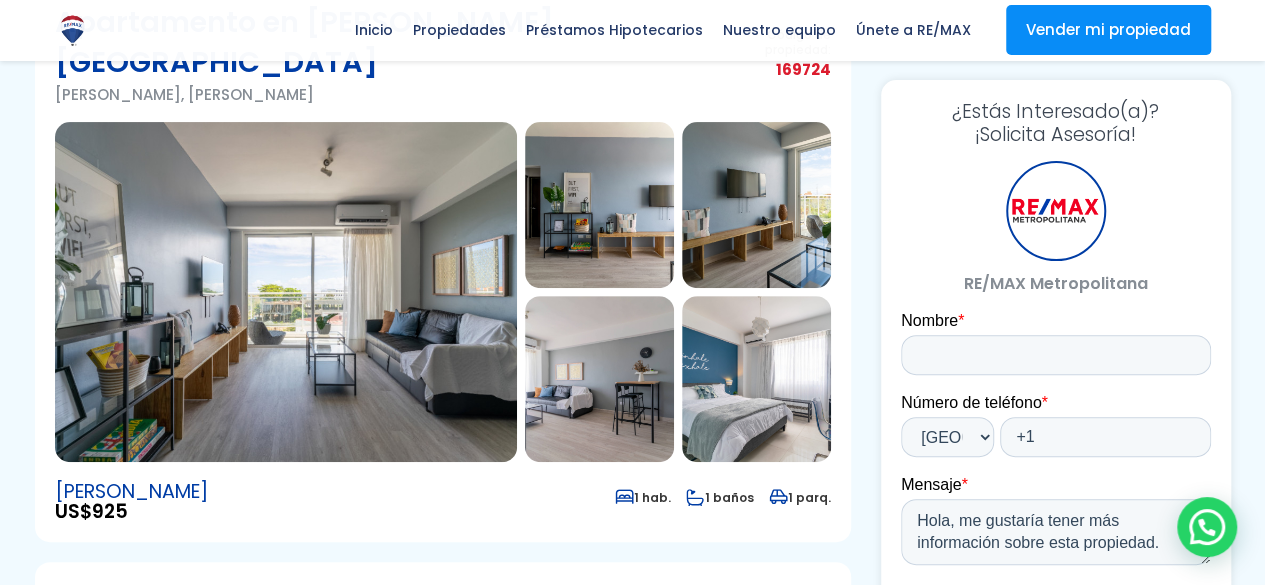 click on "X
Inicio
Propiedades
Préstamos Hipotecarios
Calculadora de préstamos
Nuestro equipo
Únete a RE/MAX
Vender mi propiedad
.path{fill:none;stroke:#000;stroke-miterlimit:10;stroke-width:1.5px;}
✕
Apartamento en Mata Hambre
Mata Hambre, Santo Domingo De Guzmán
Código de propiedad:
169724" at bounding box center (632, 94) 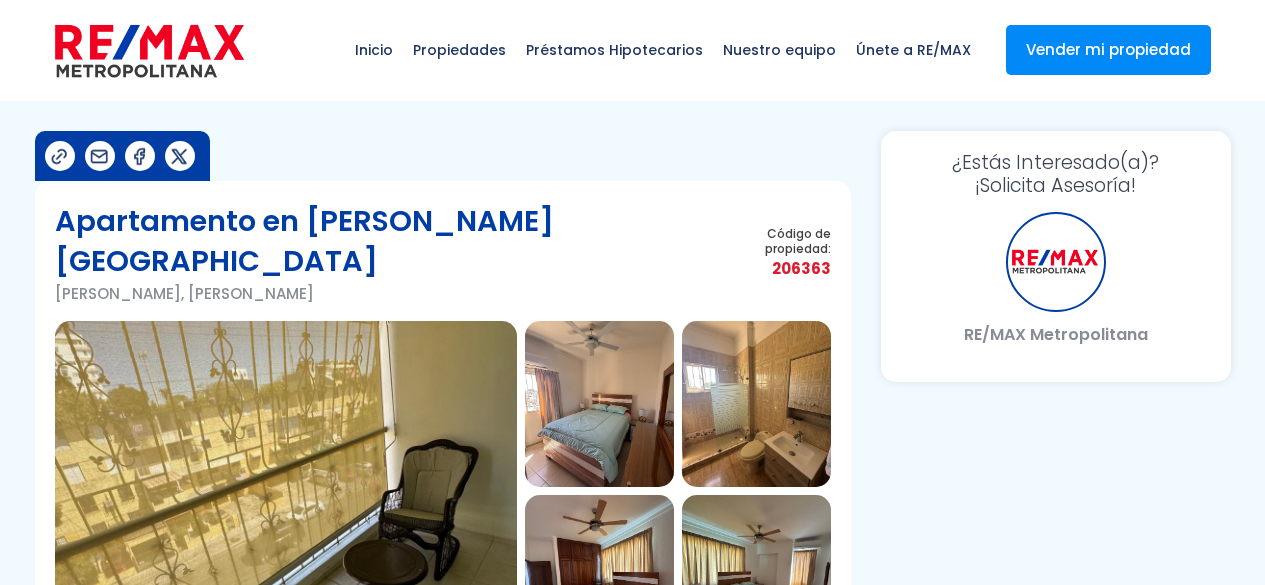 scroll, scrollTop: 0, scrollLeft: 0, axis: both 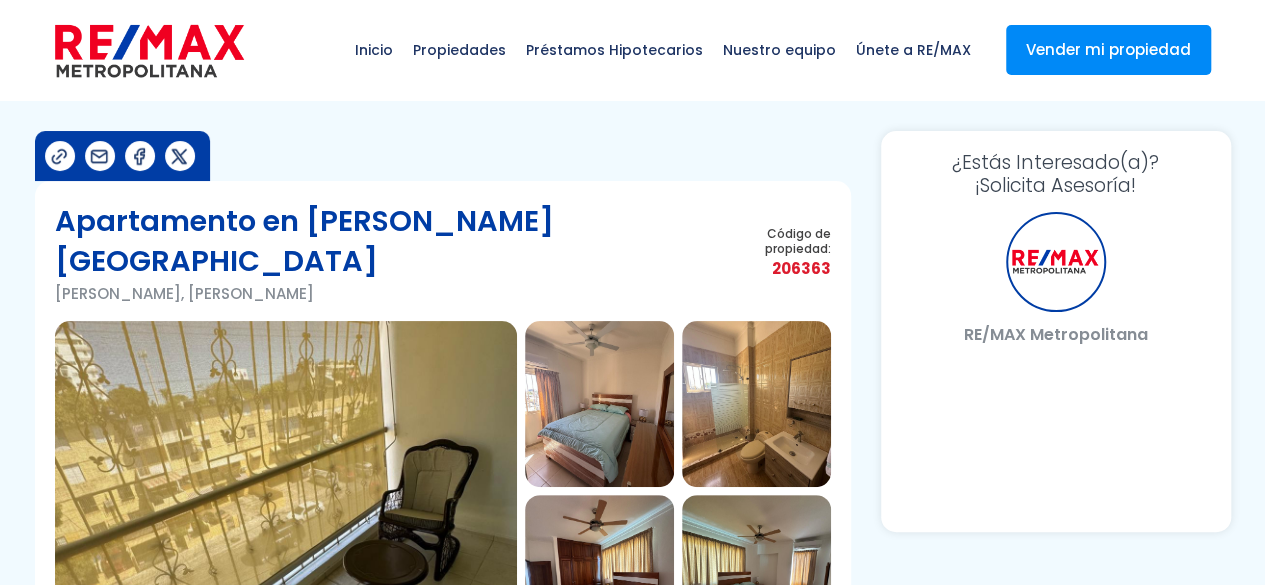 select on "DO" 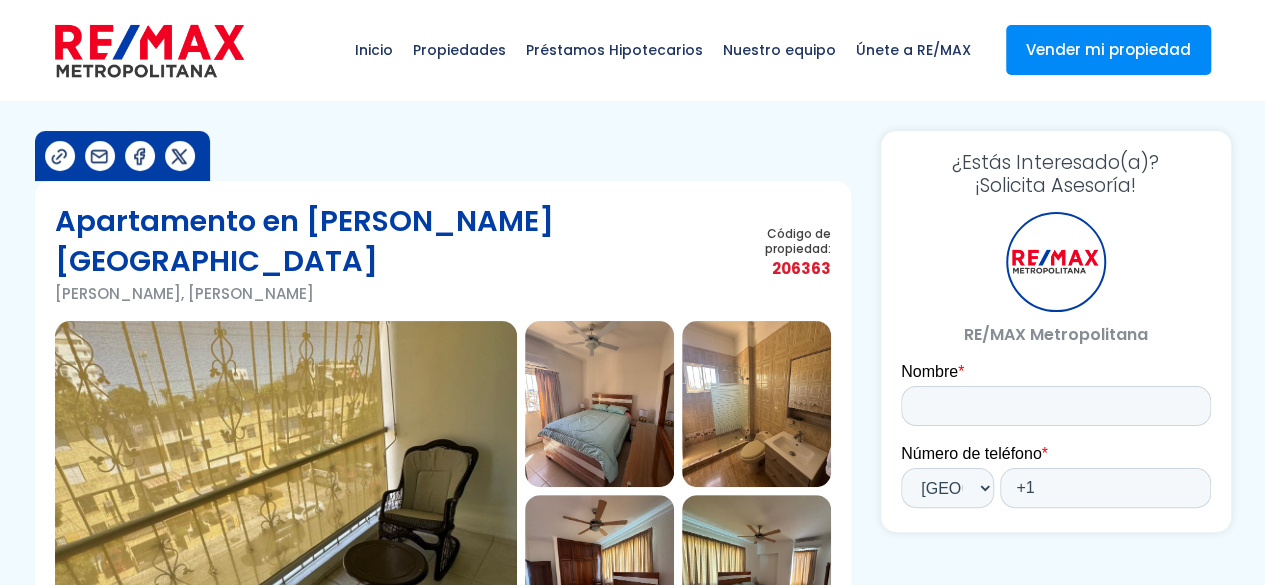 scroll, scrollTop: 0, scrollLeft: 0, axis: both 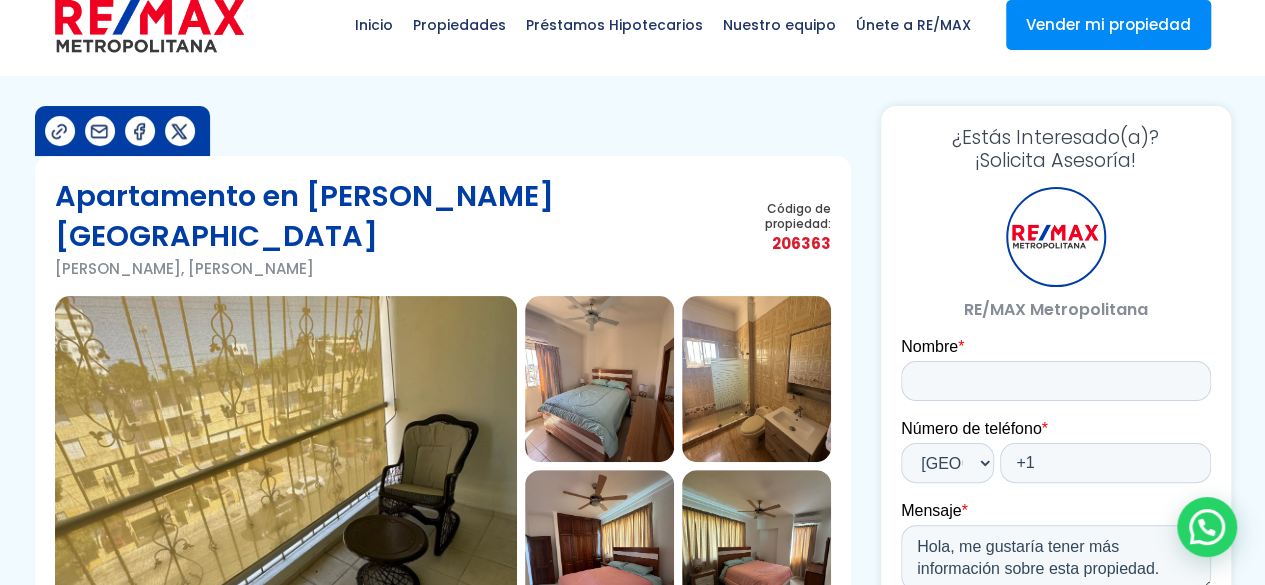 drag, startPoint x: 1274, startPoint y: 101, endPoint x: 1236, endPoint y: 112, distance: 39.56008 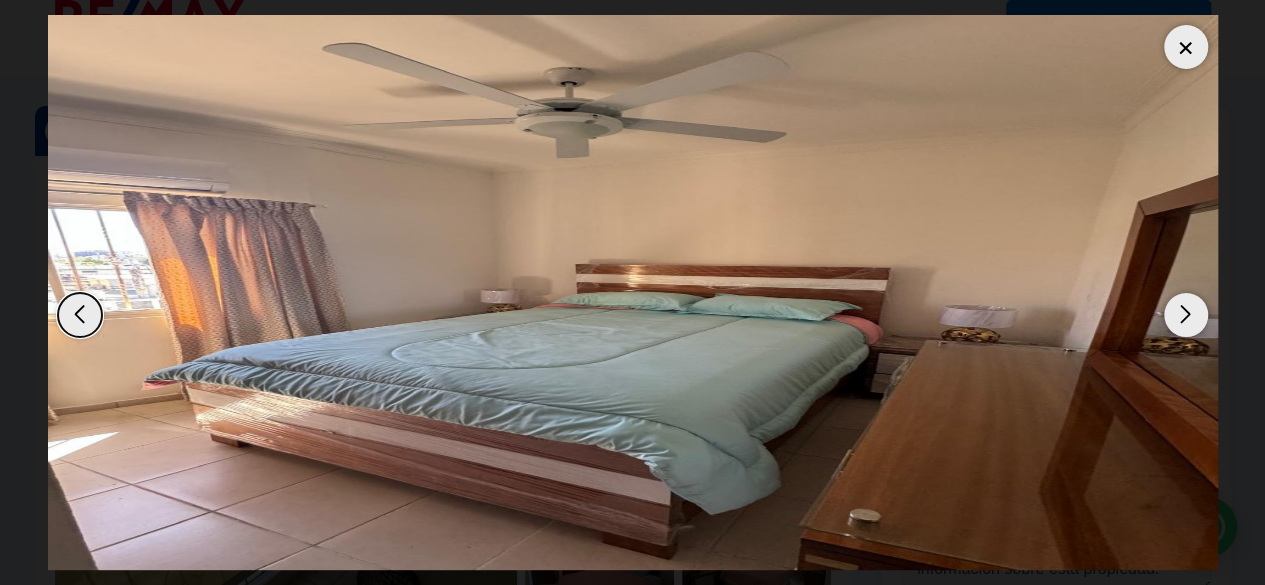 click at bounding box center (1186, 315) 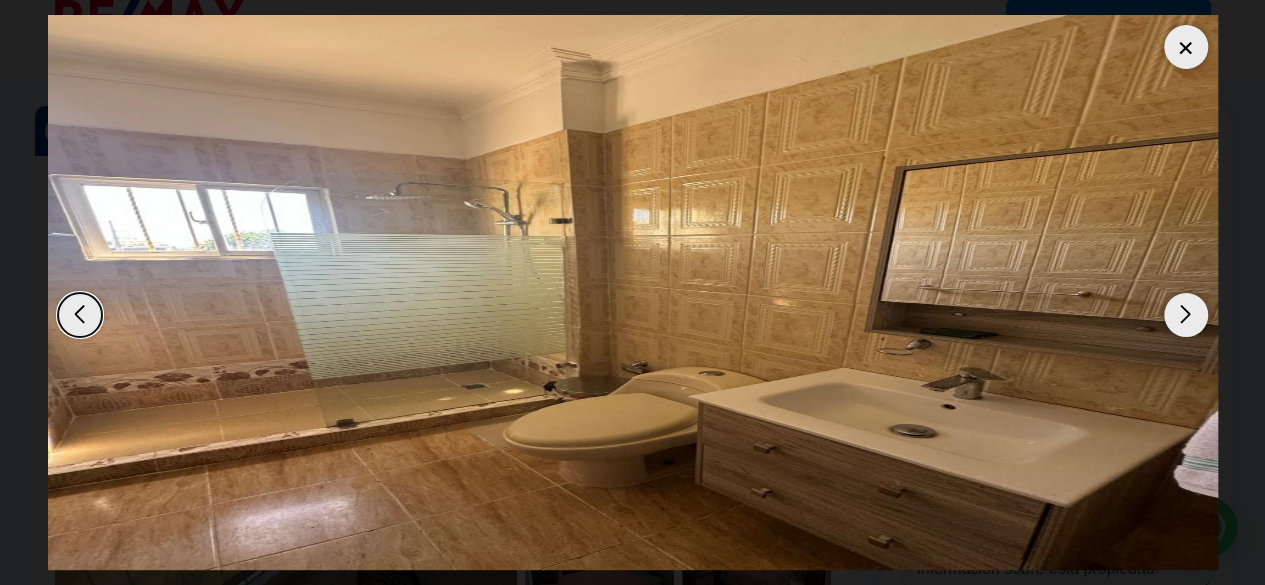 click at bounding box center (1186, 315) 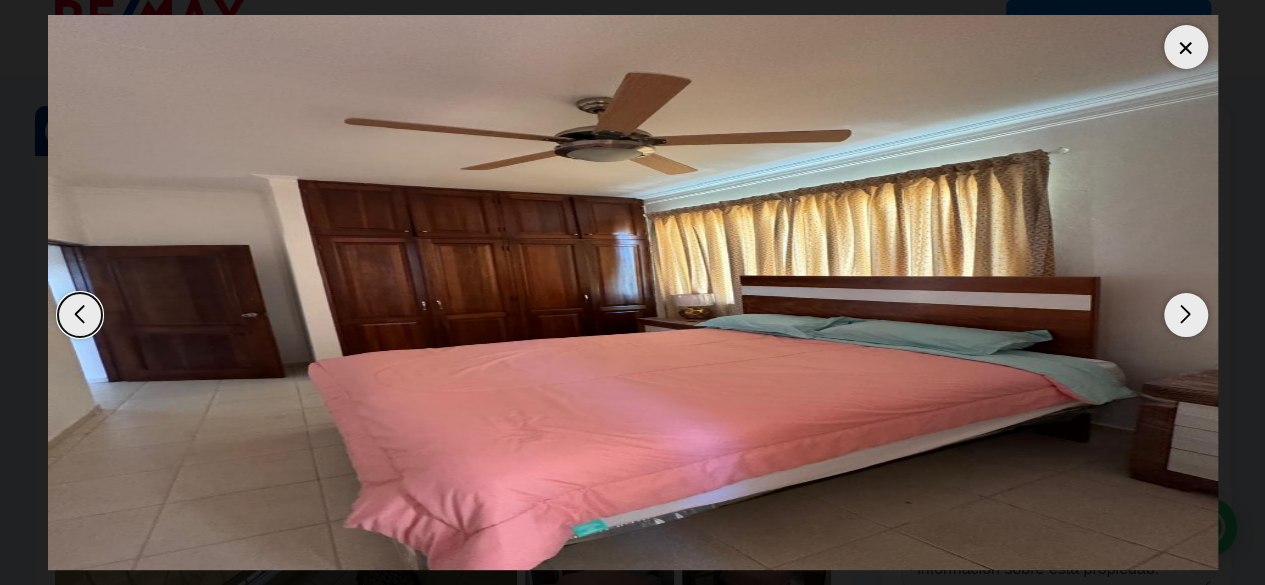 click at bounding box center (1186, 315) 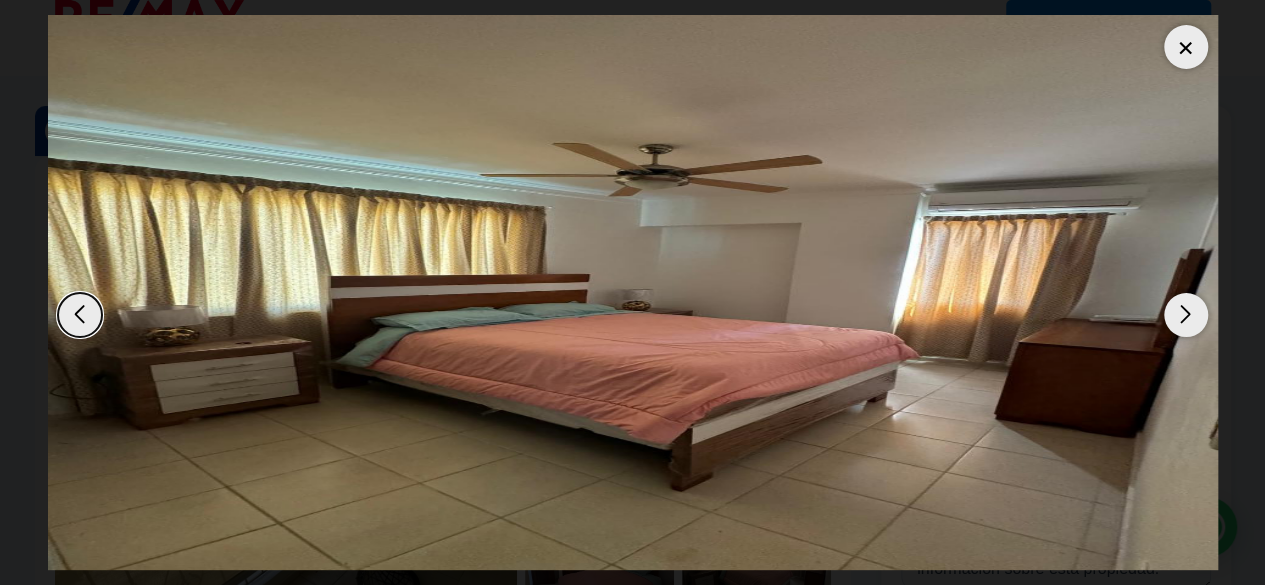 click at bounding box center (1186, 315) 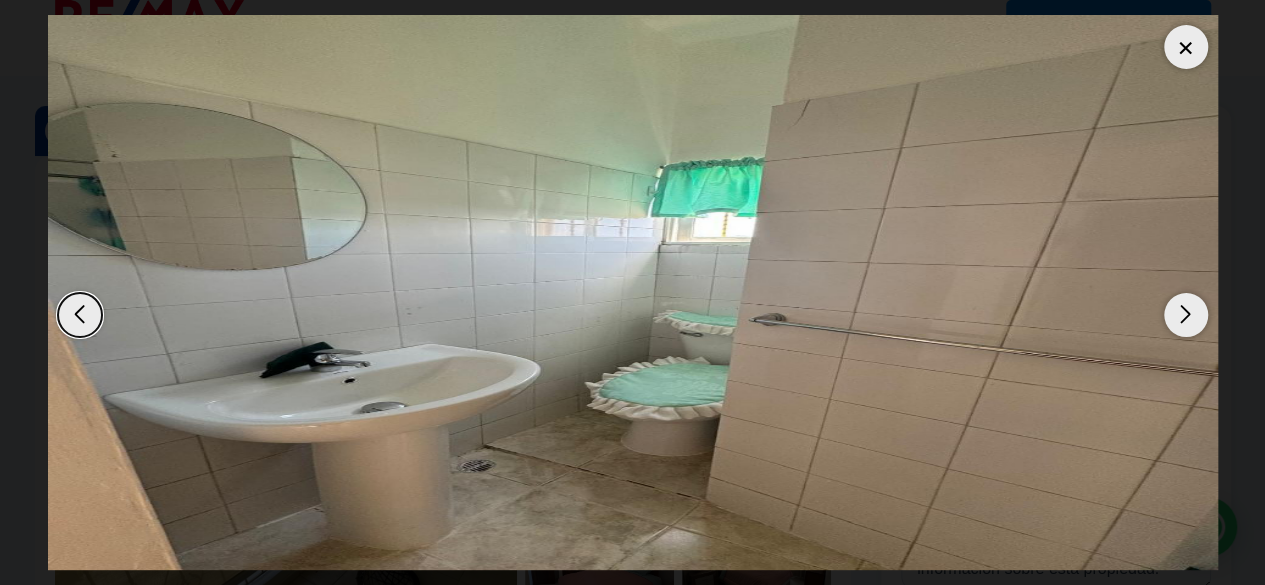 click at bounding box center [1186, 315] 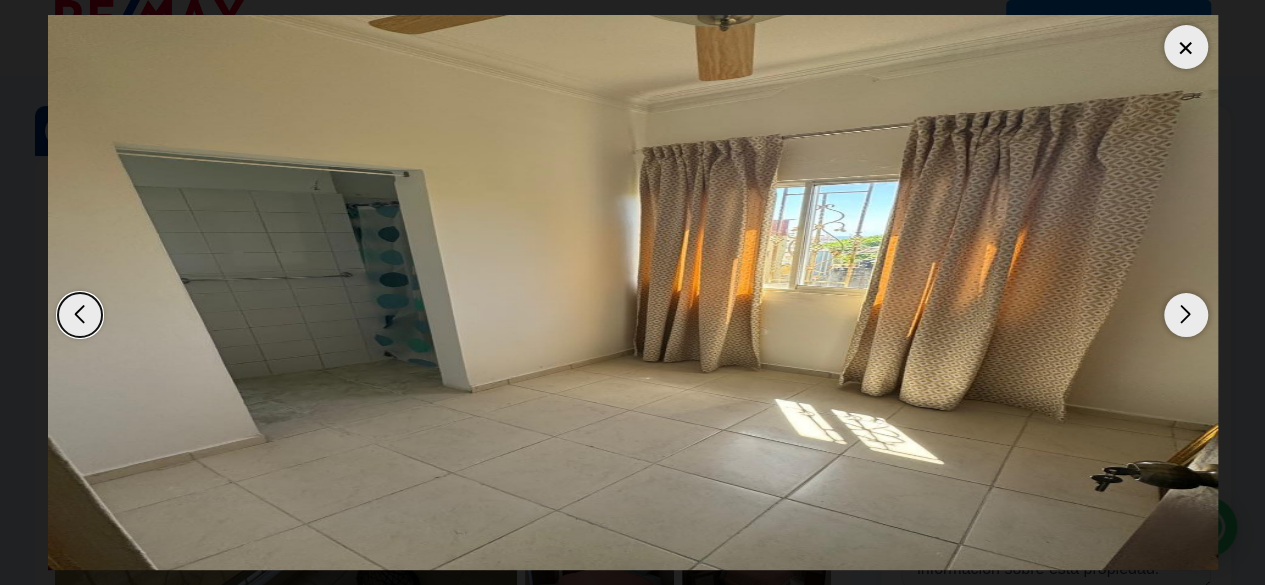 click at bounding box center (1186, 315) 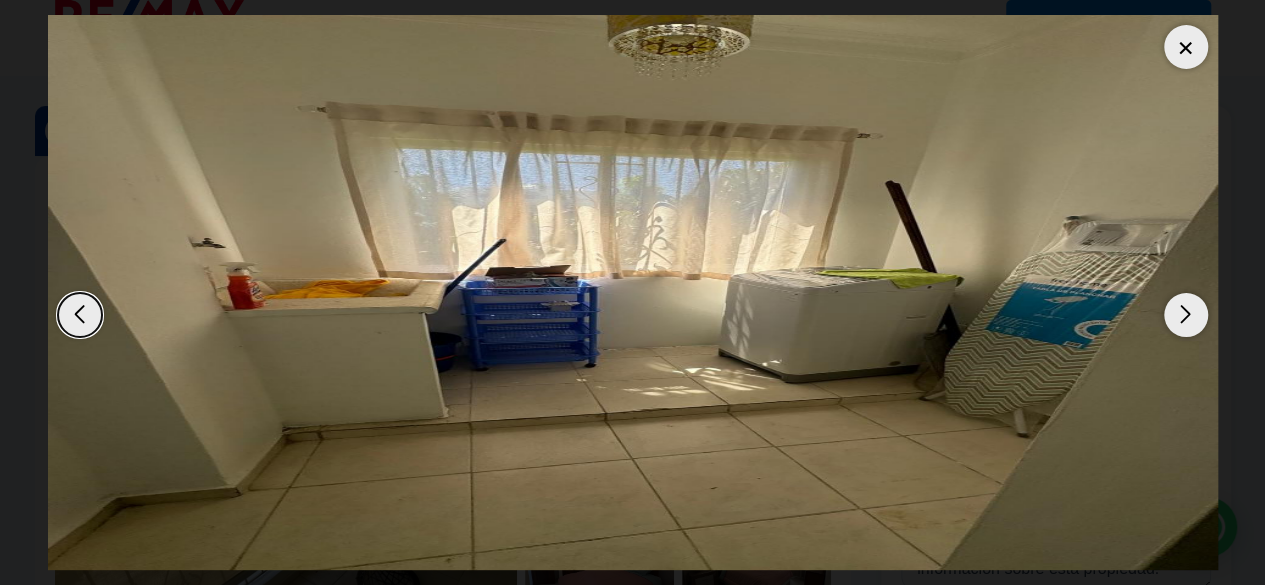 click at bounding box center [1186, 315] 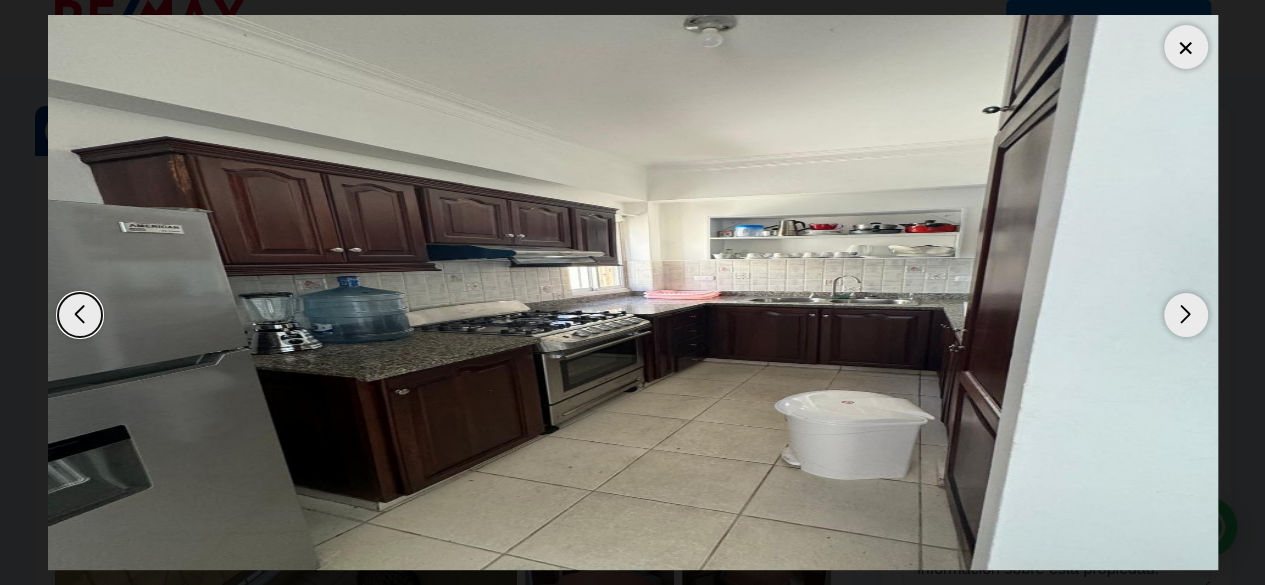 click at bounding box center [1186, 315] 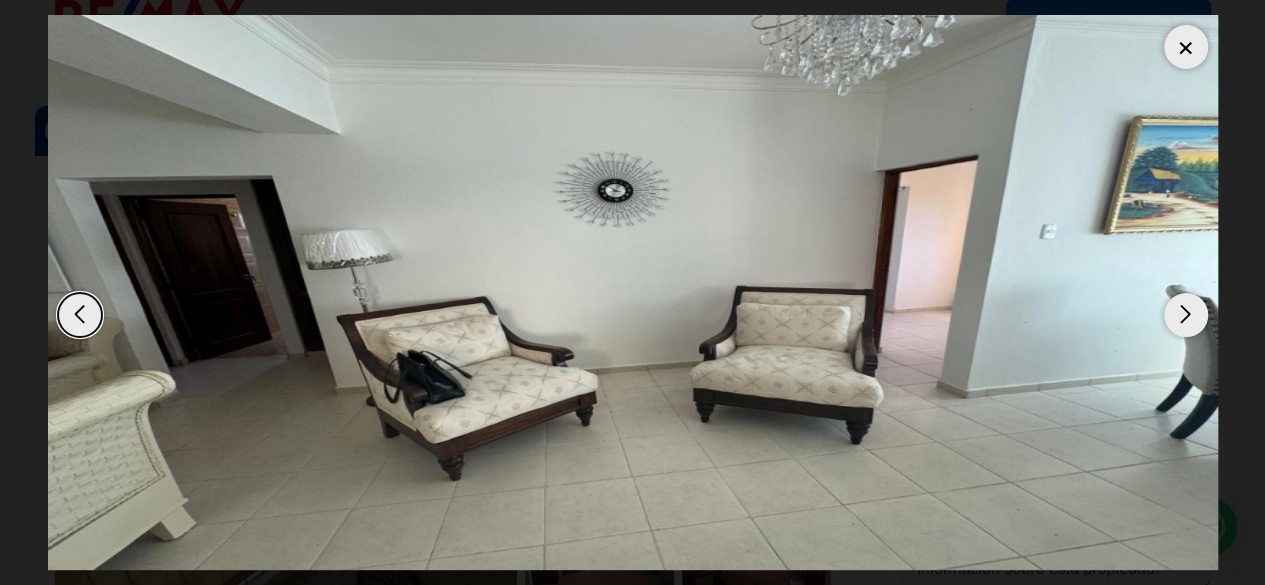 click at bounding box center (1186, 315) 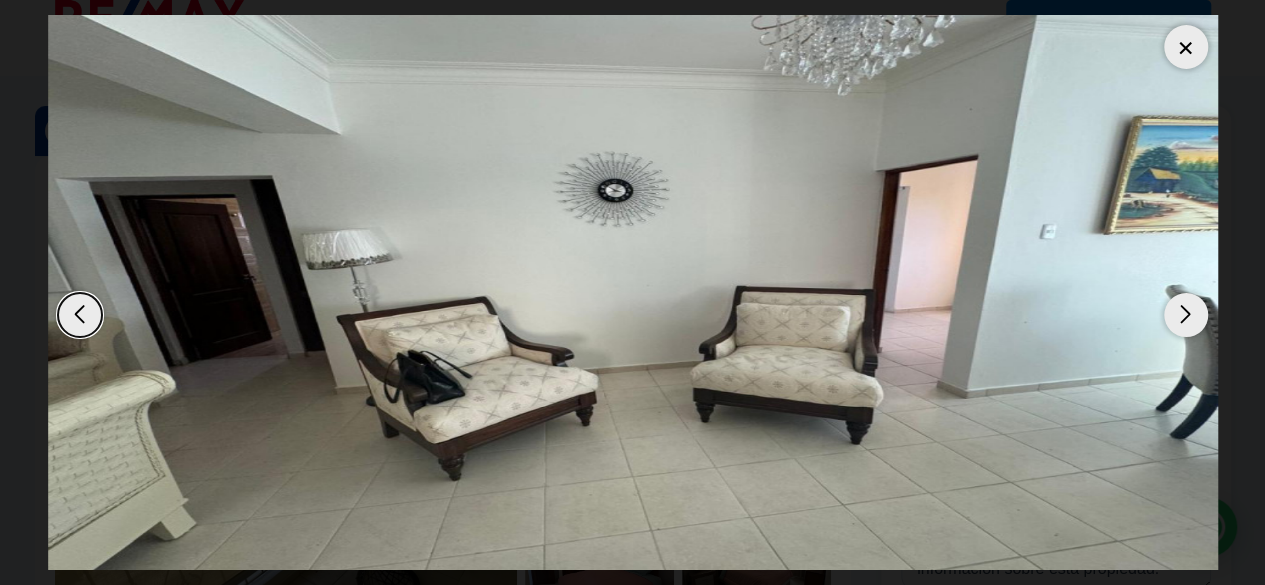 click at bounding box center [1186, 315] 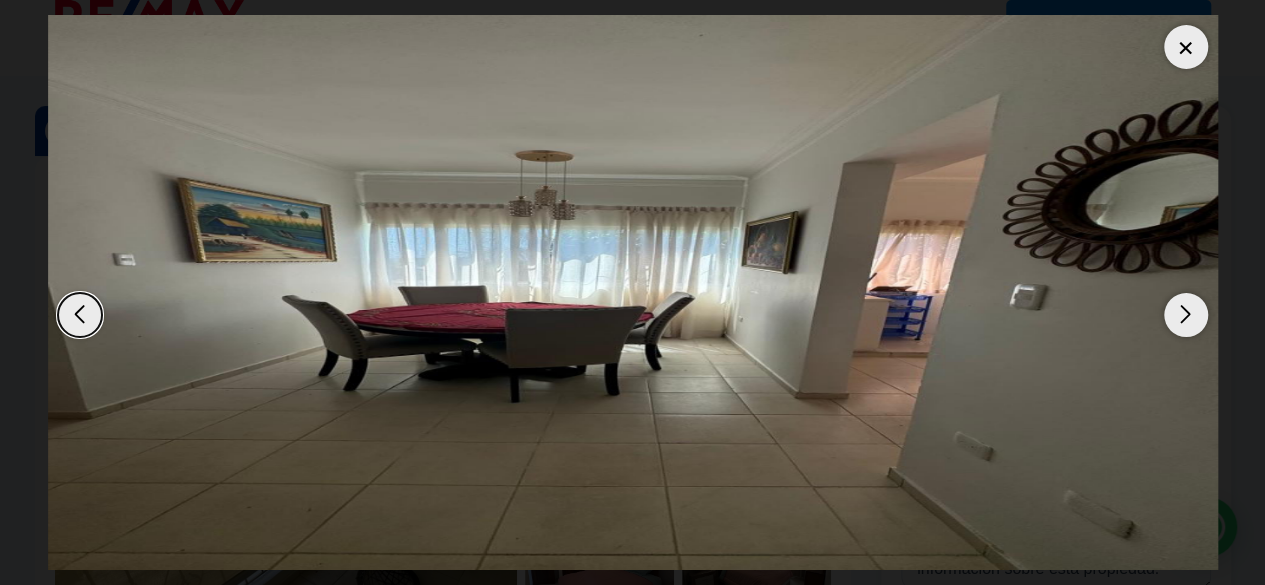 click at bounding box center [1186, 315] 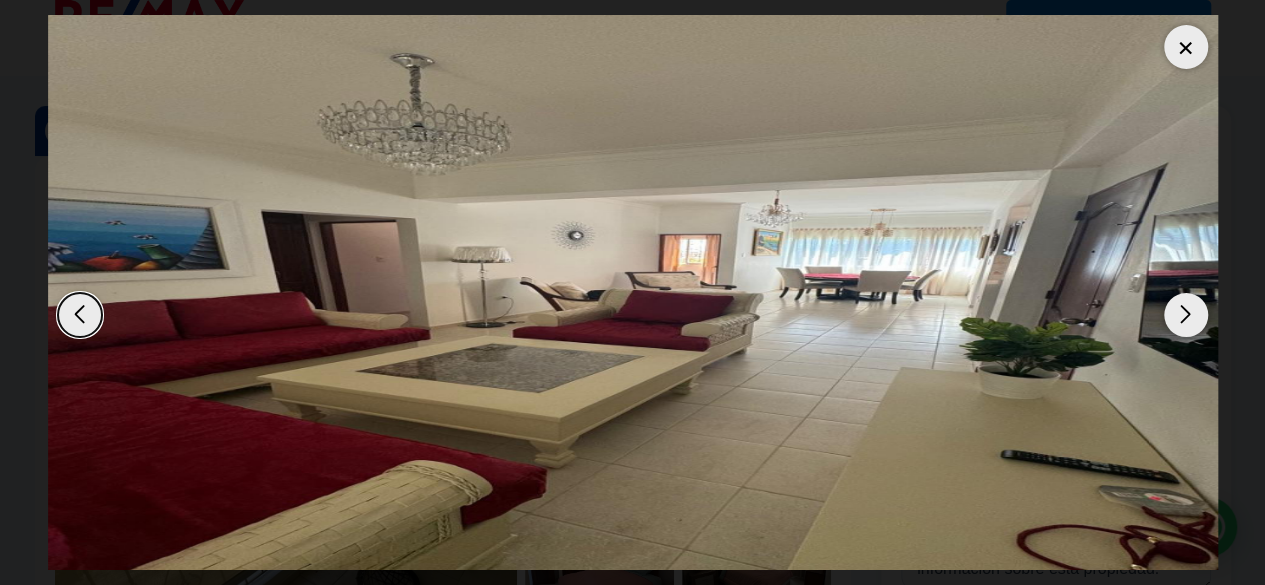 click at bounding box center [1186, 315] 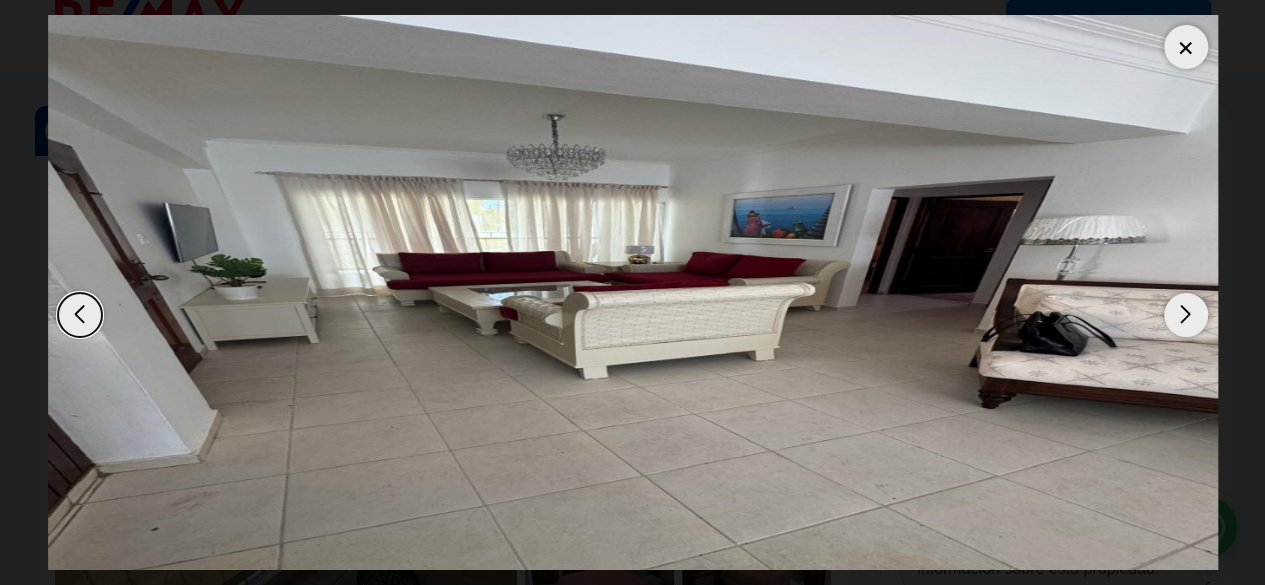 click at bounding box center (1186, 315) 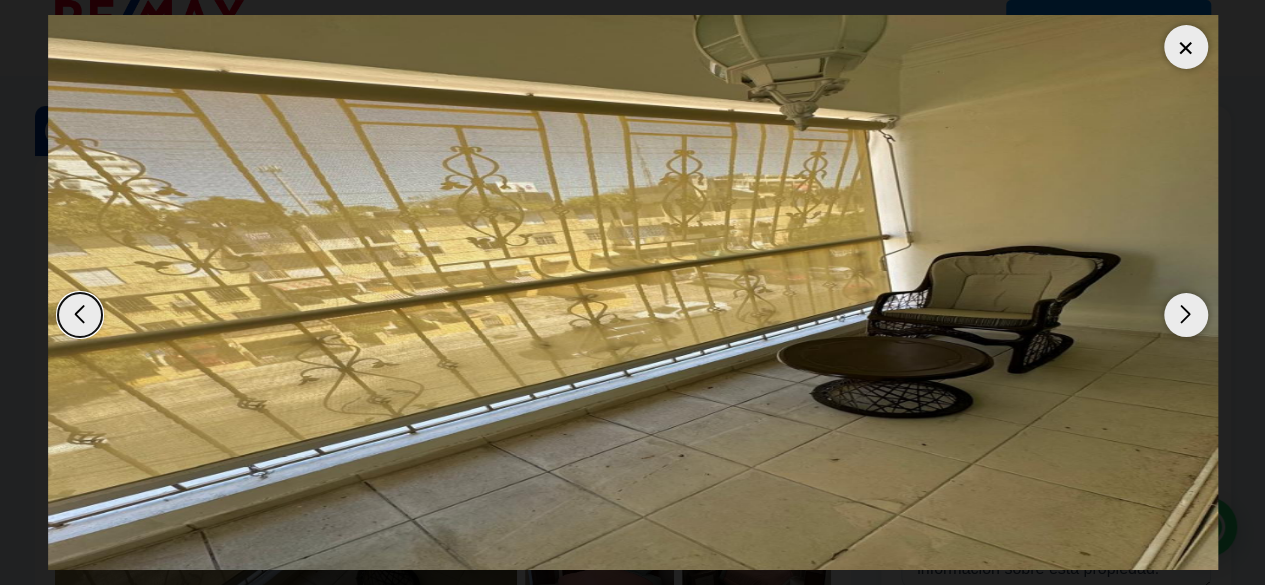 click at bounding box center [1186, 315] 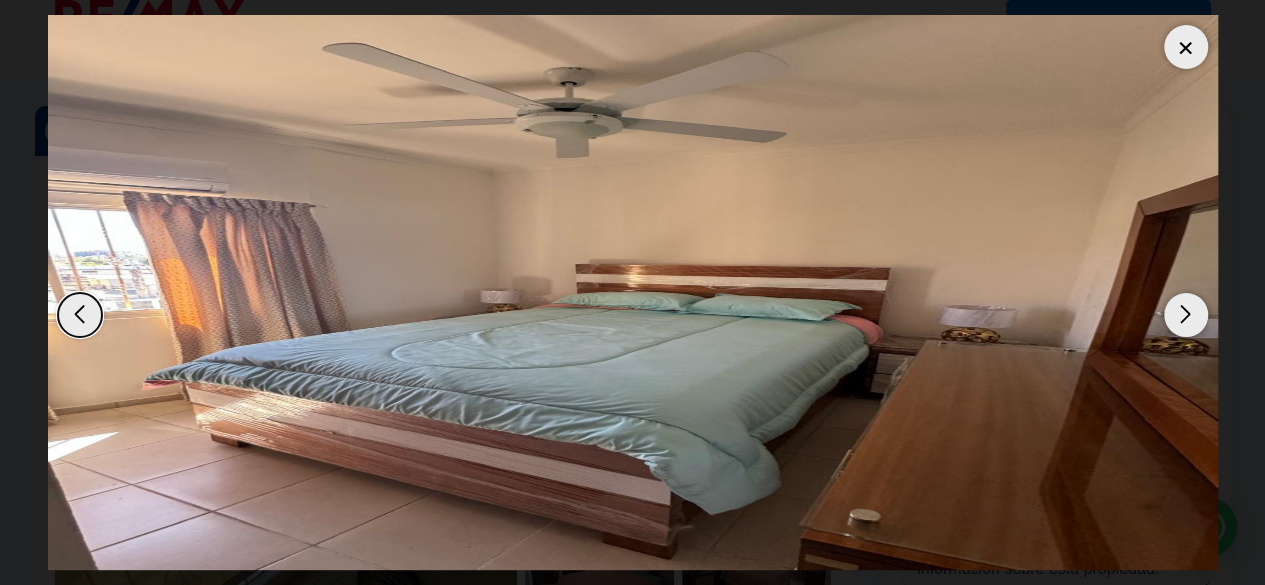 click at bounding box center [1186, 315] 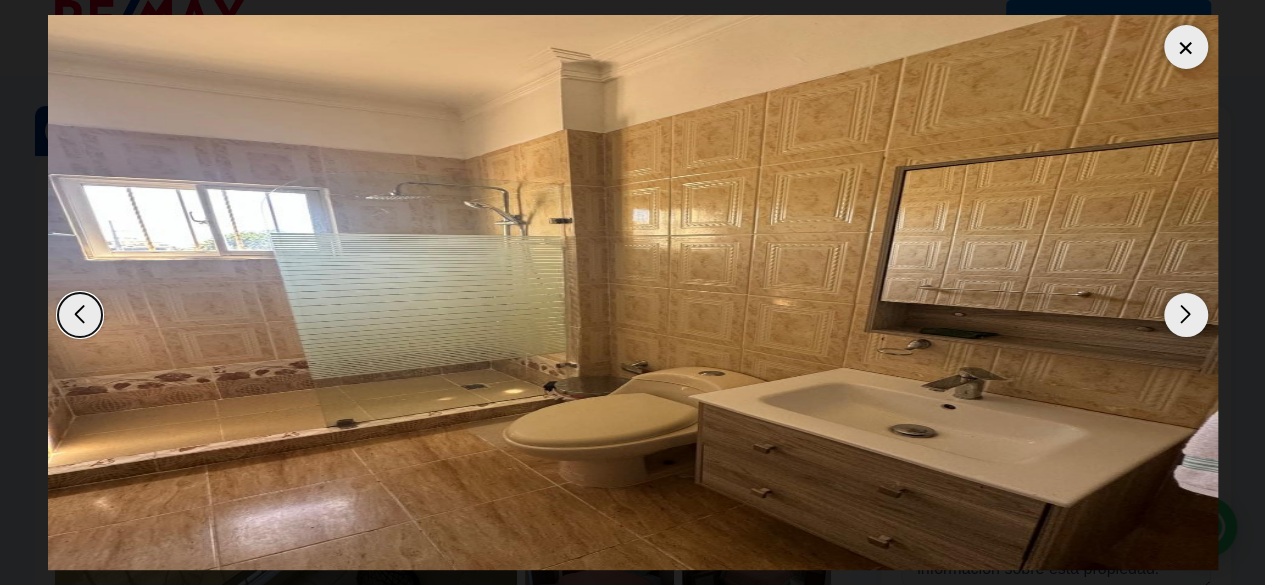 click at bounding box center [1186, 47] 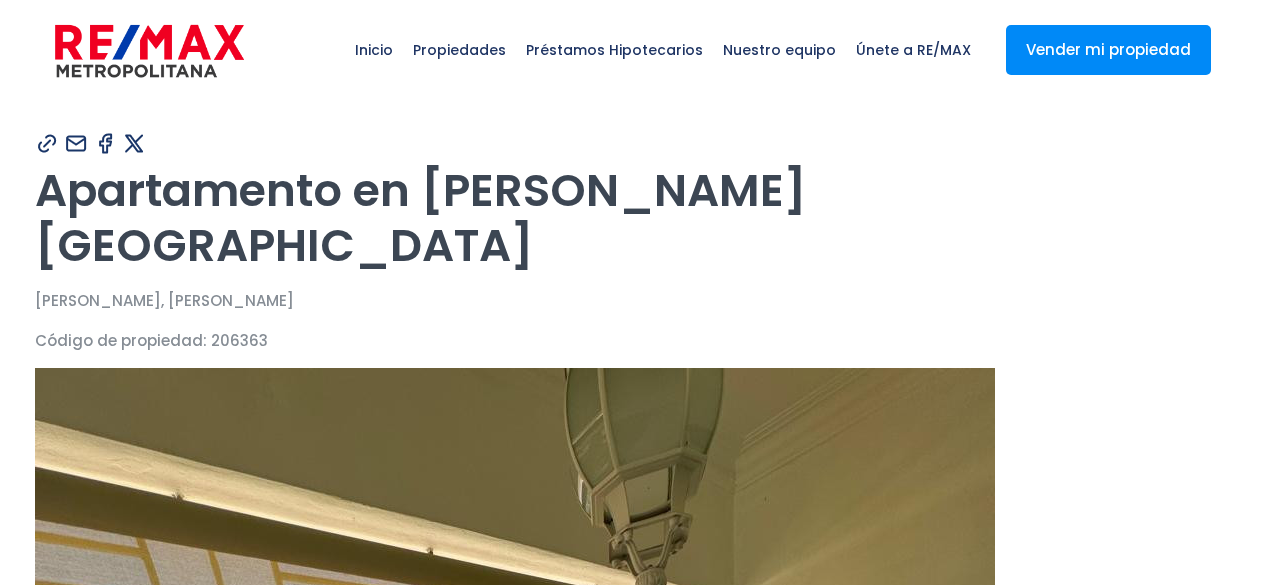 scroll, scrollTop: 0, scrollLeft: 0, axis: both 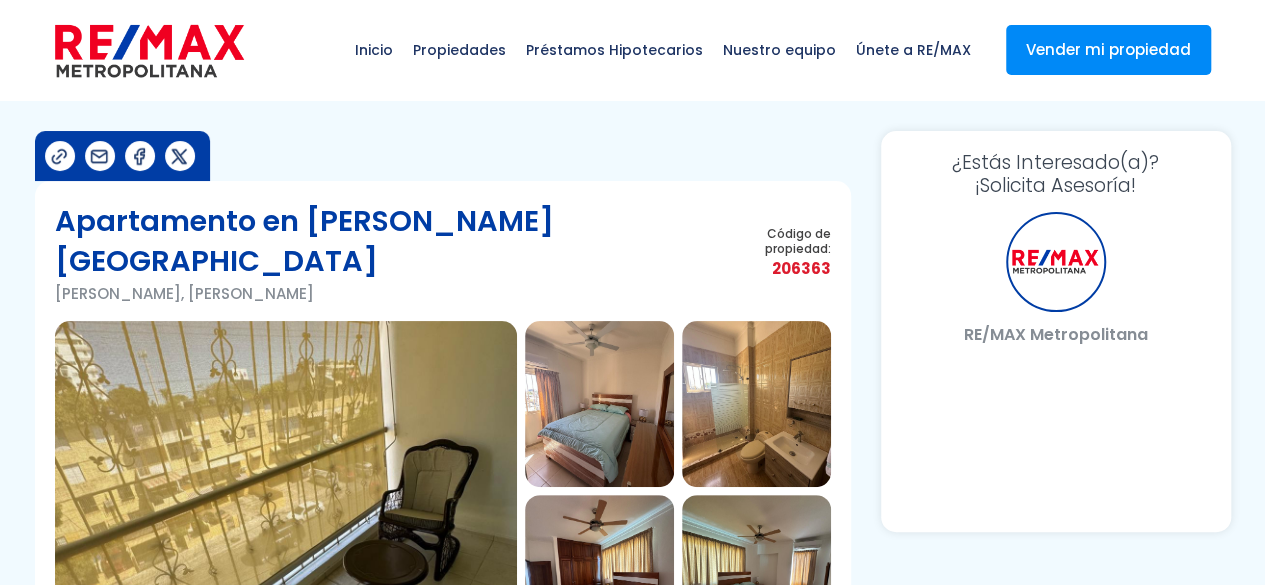 select on "DO" 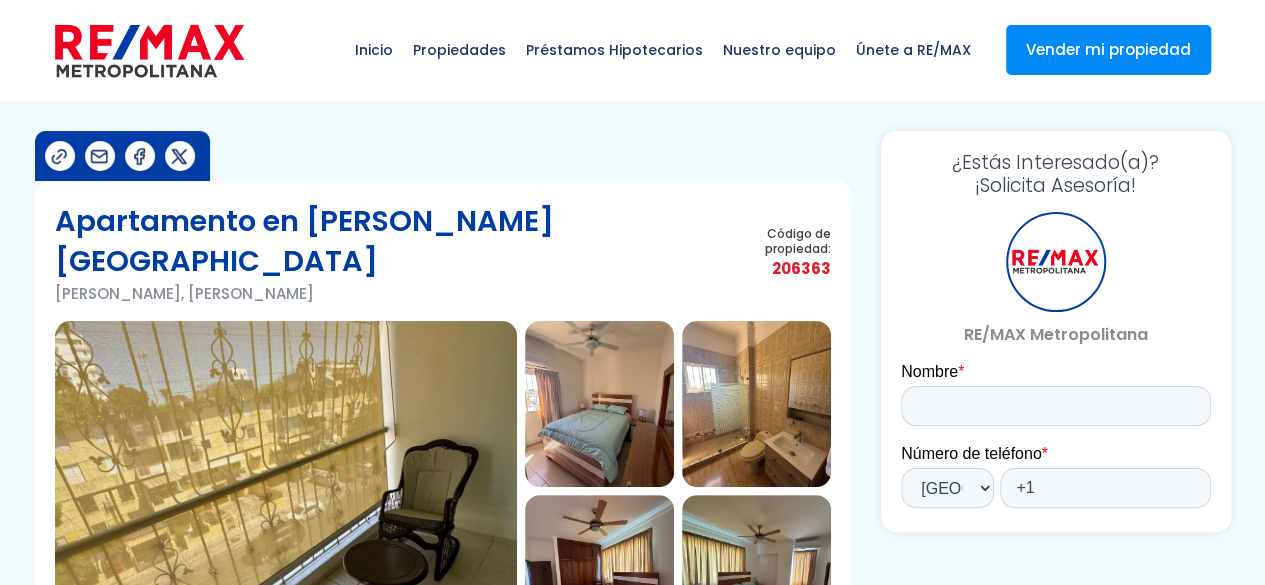 scroll, scrollTop: 0, scrollLeft: 0, axis: both 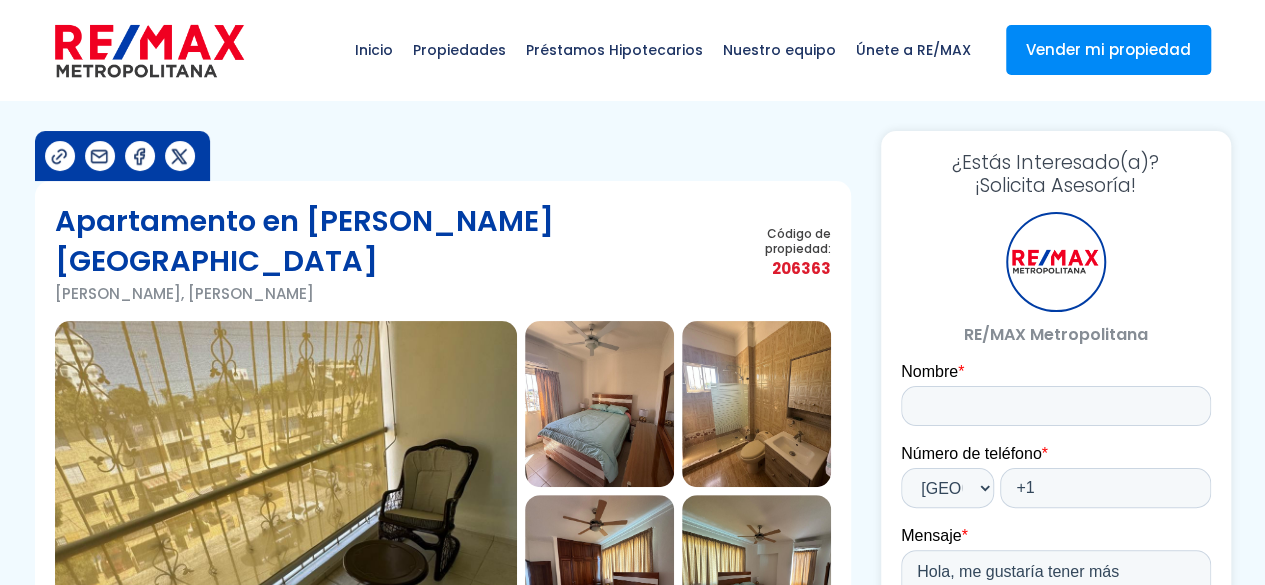 click at bounding box center (286, 491) 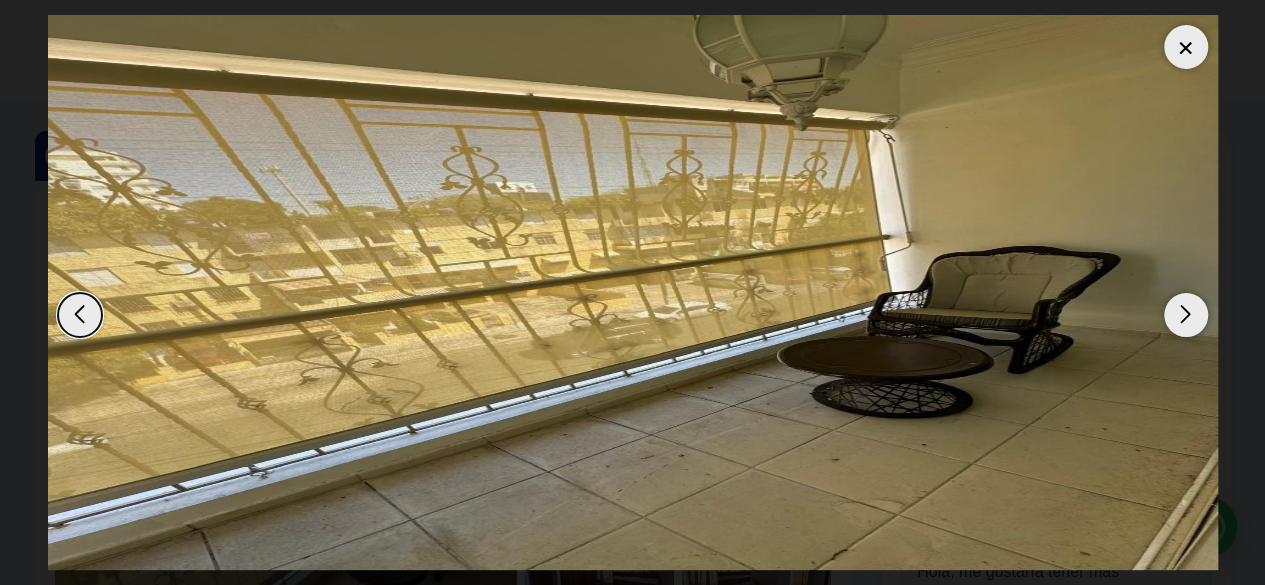 click at bounding box center (1186, 47) 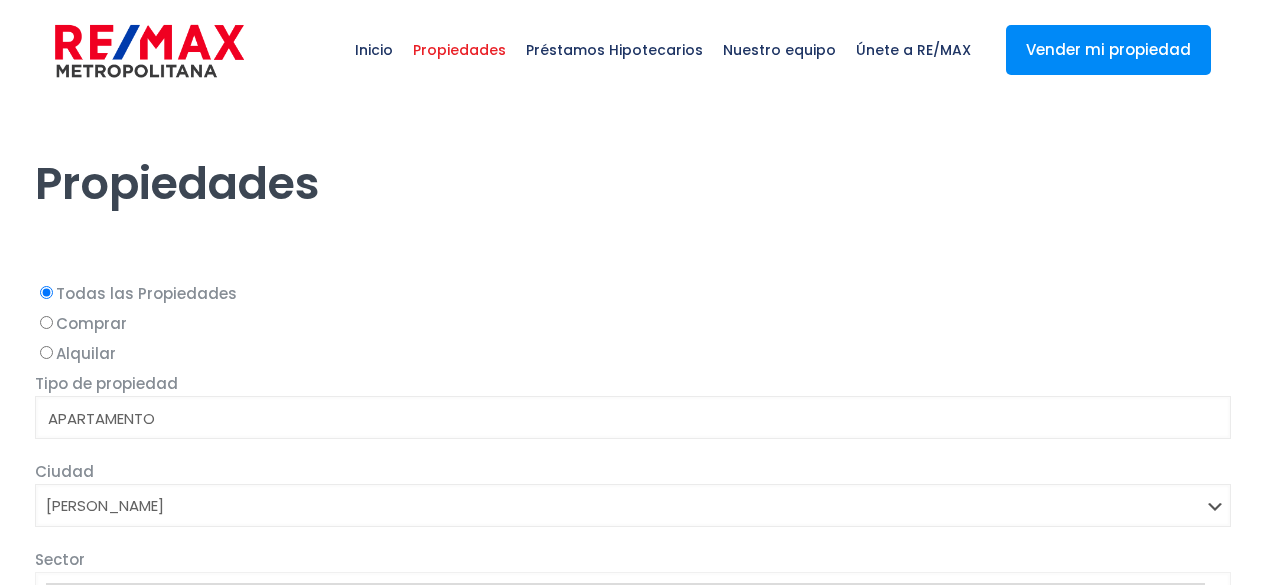 select 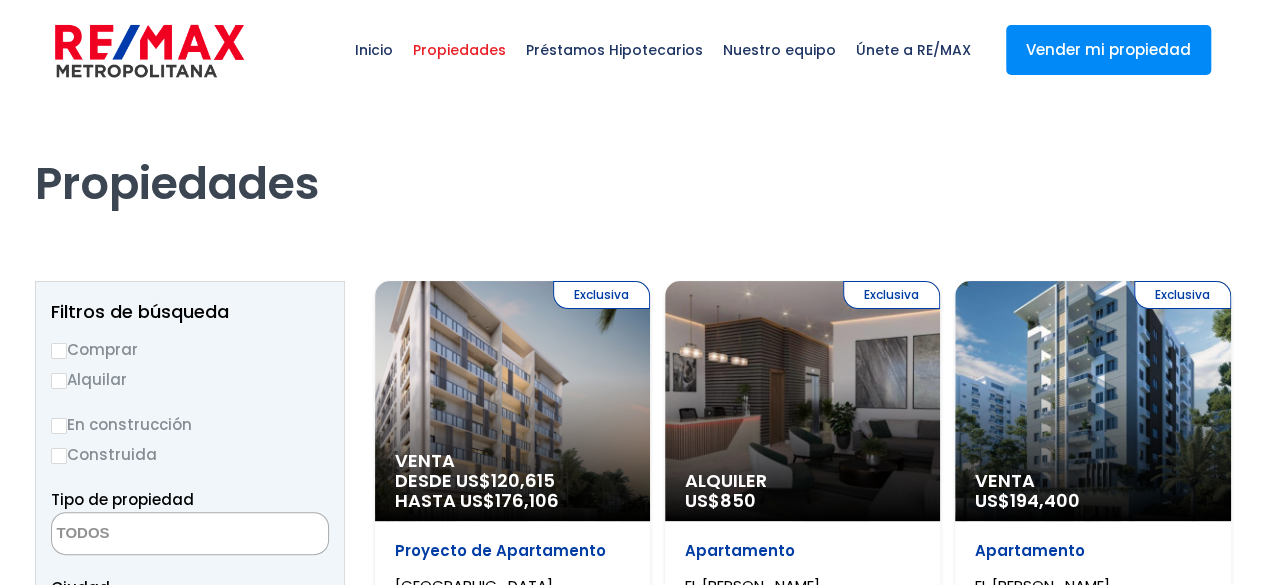 scroll, scrollTop: 0, scrollLeft: 0, axis: both 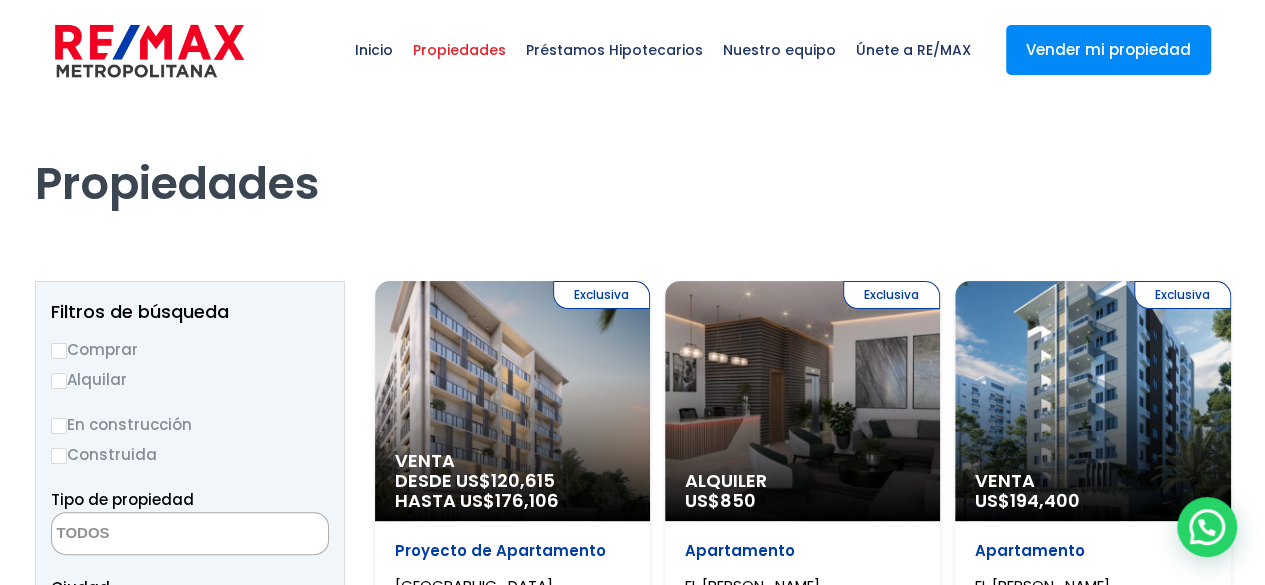 drag, startPoint x: 0, startPoint y: 0, endPoint x: 786, endPoint y: 174, distance: 805.0292 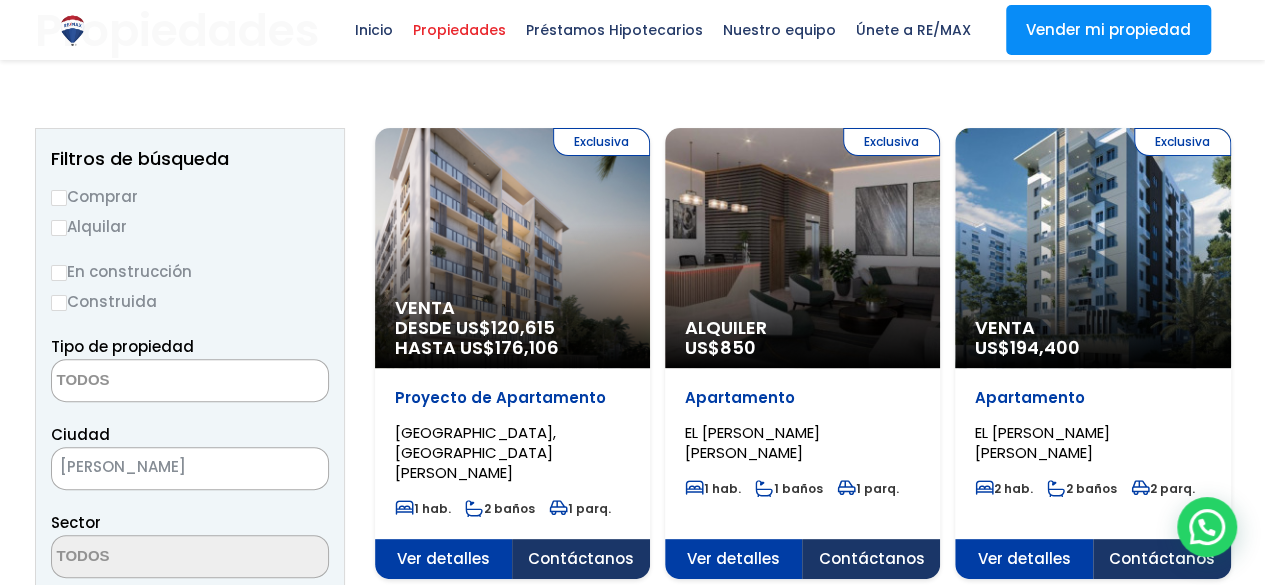 scroll, scrollTop: 157, scrollLeft: 0, axis: vertical 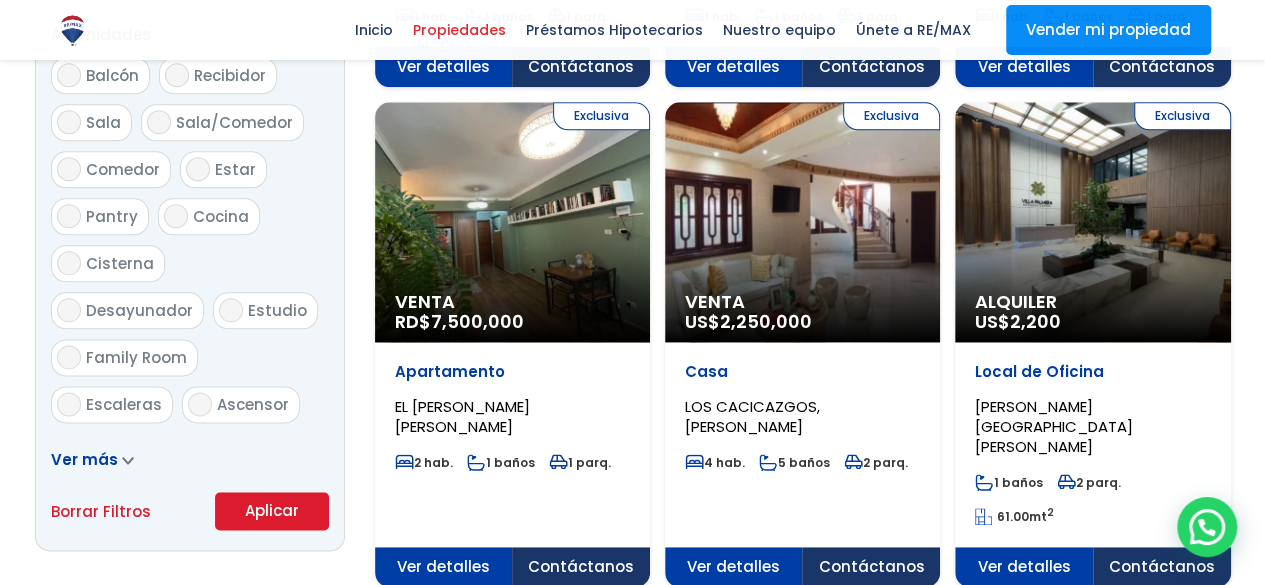 click on "Exclusiva
Venta
US$  2,250,000" at bounding box center [512, -690] 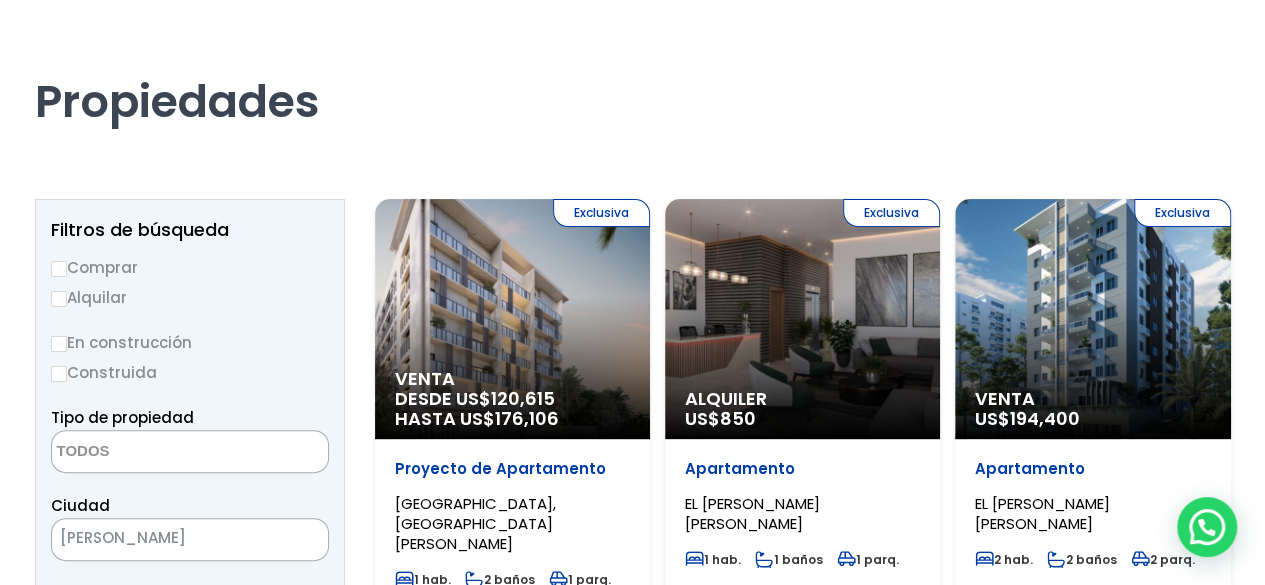 scroll, scrollTop: 0, scrollLeft: 0, axis: both 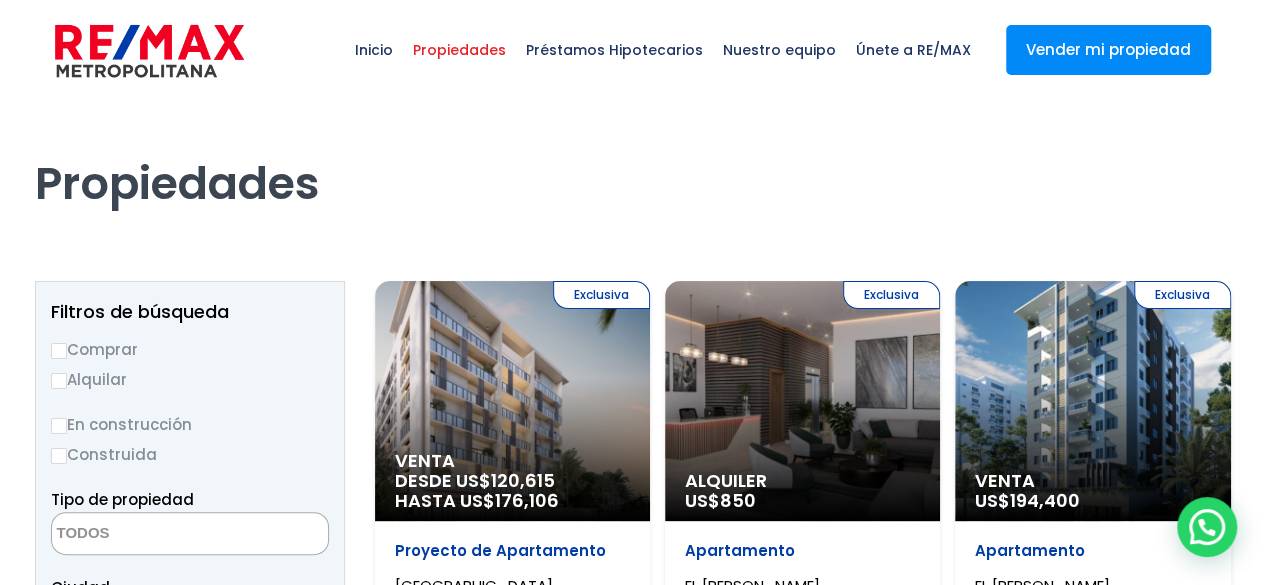 click at bounding box center (149, 51) 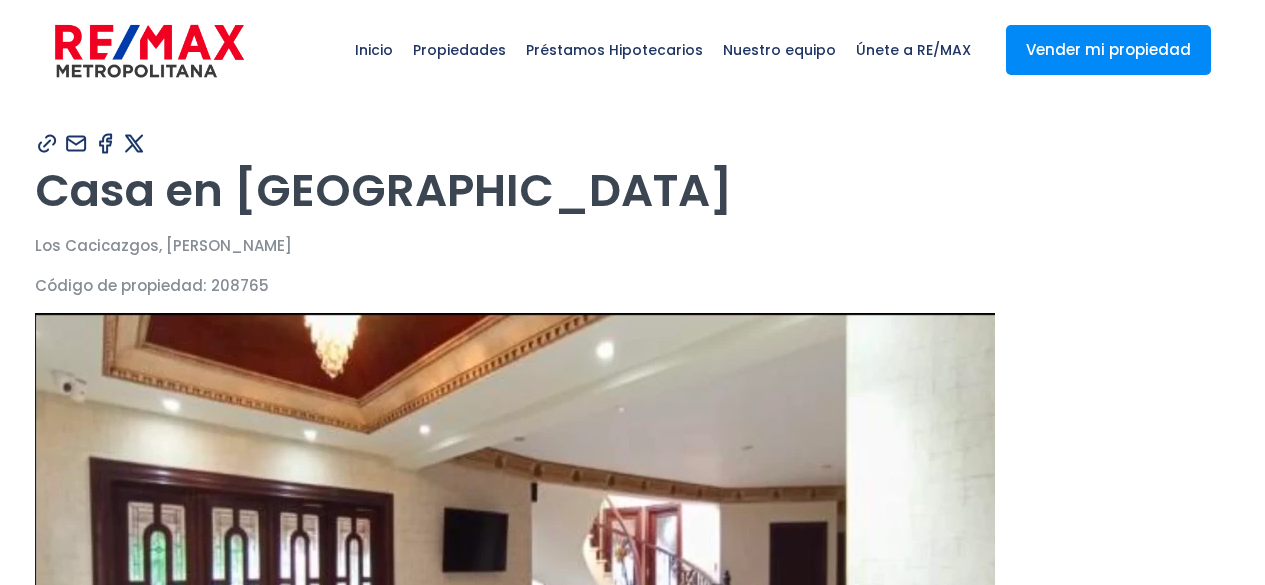 scroll, scrollTop: 0, scrollLeft: 0, axis: both 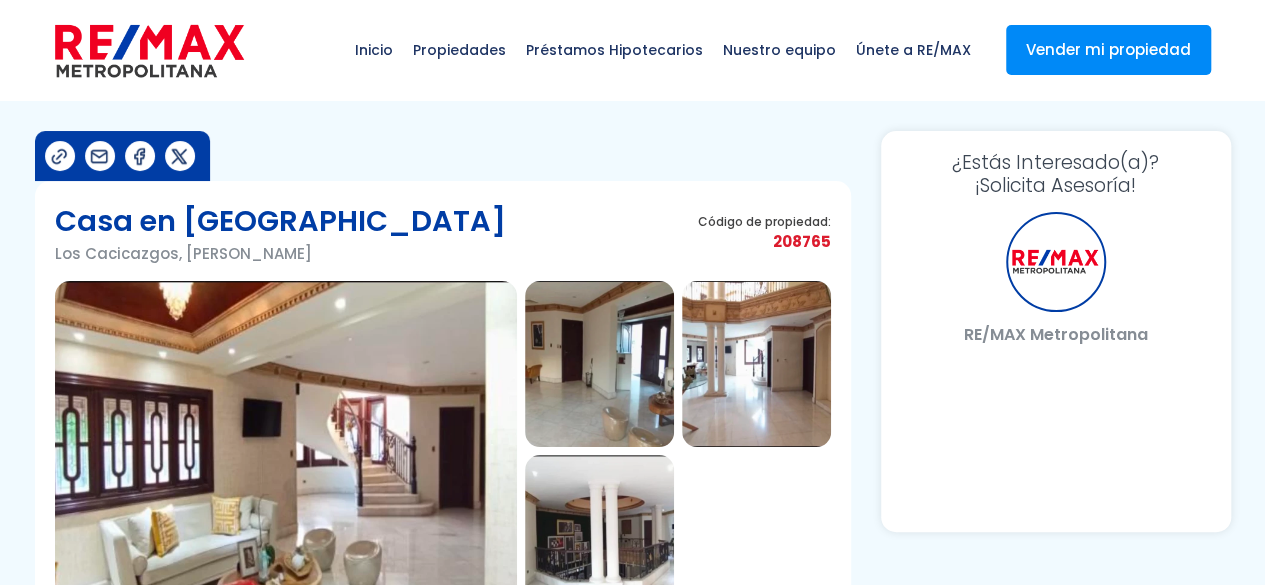 select on "DO" 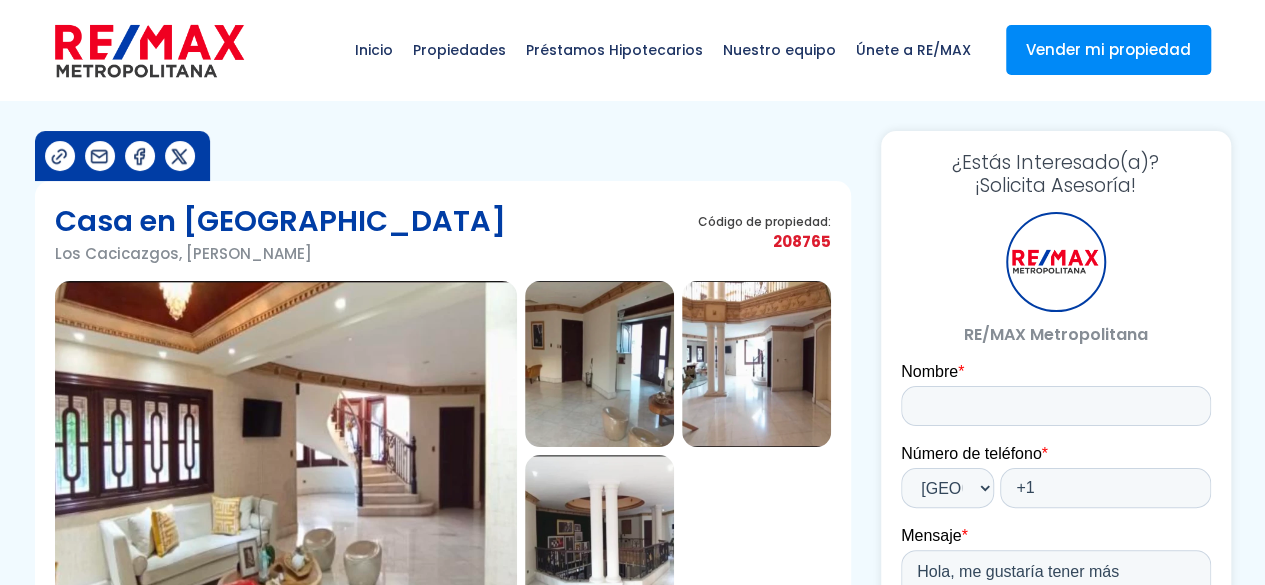 scroll, scrollTop: 0, scrollLeft: 0, axis: both 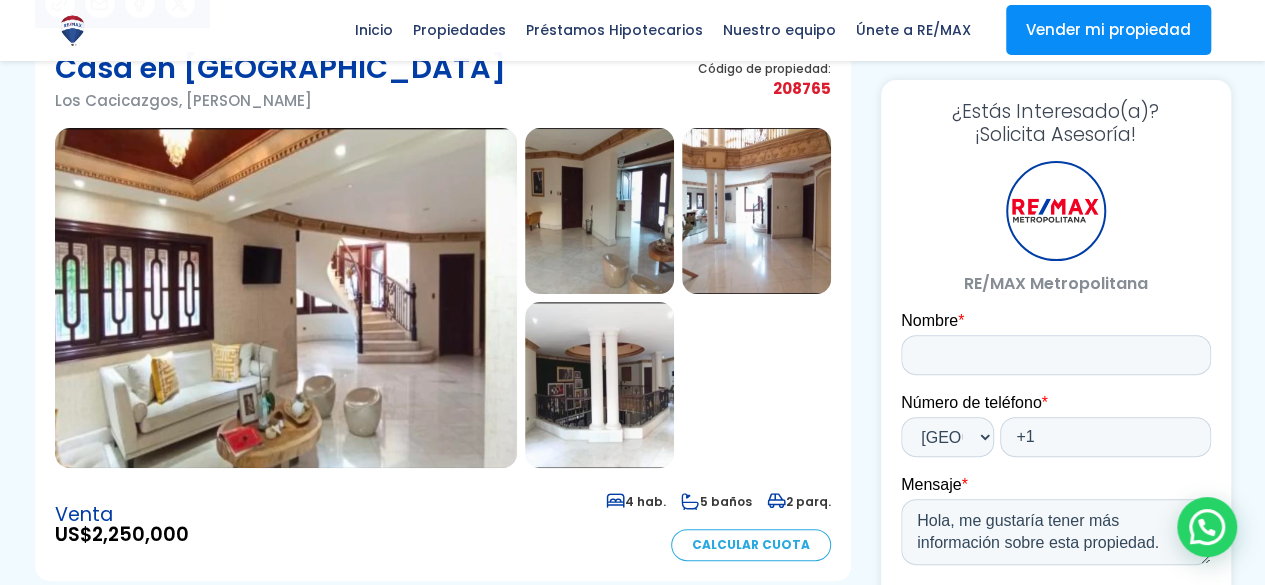 click at bounding box center (599, 385) 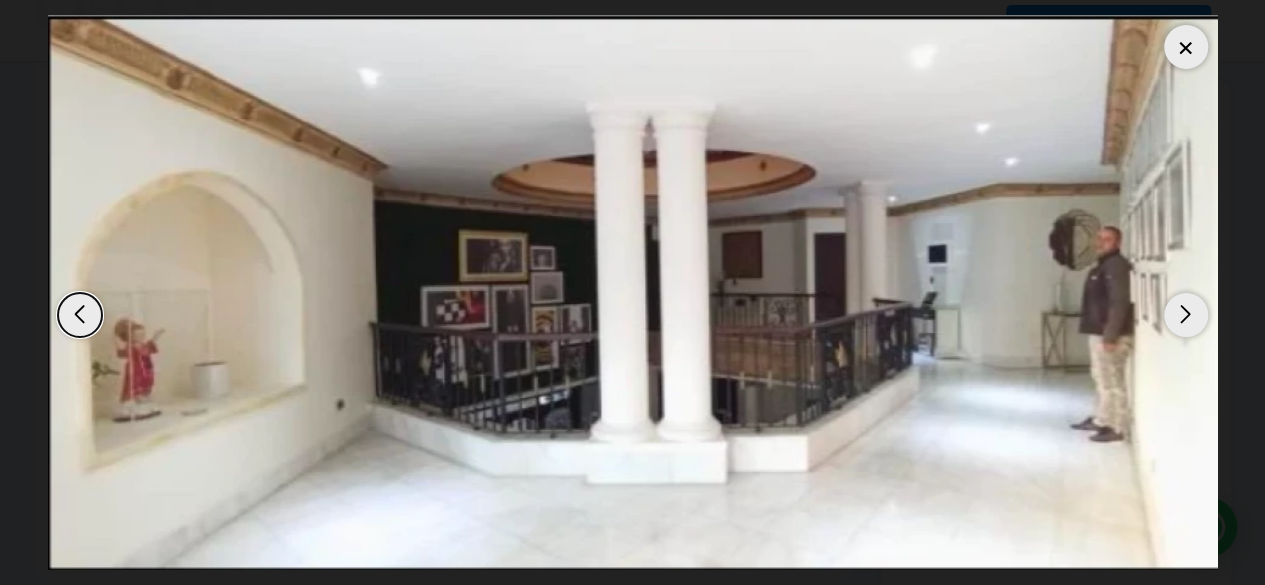 click at bounding box center (1186, 315) 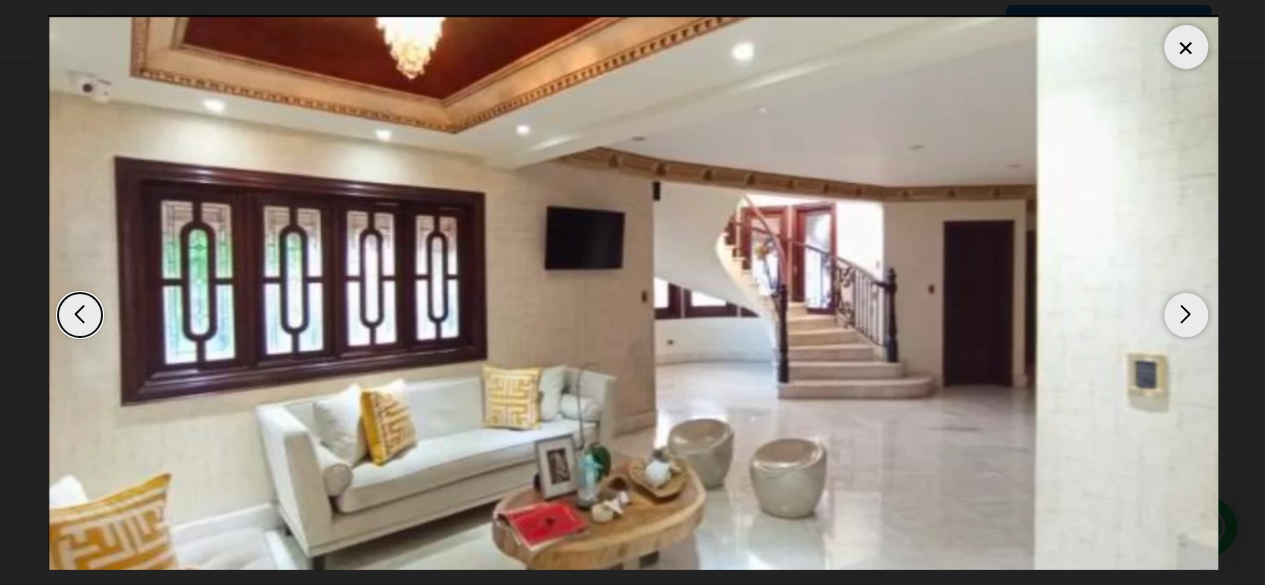 click at bounding box center [1186, 315] 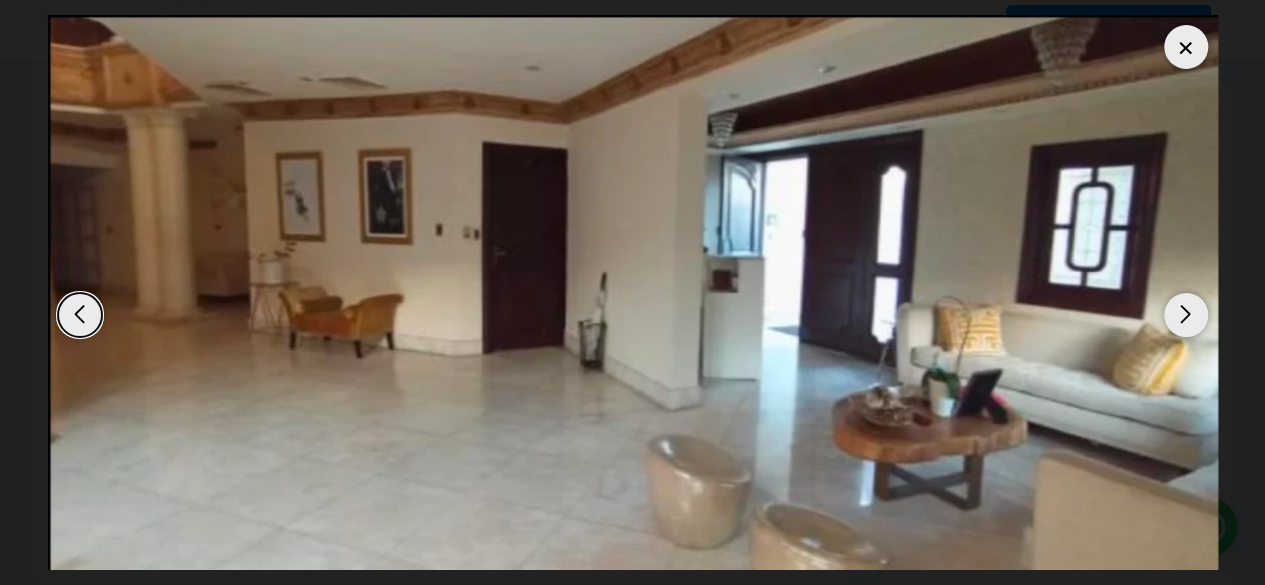 click at bounding box center (1186, 315) 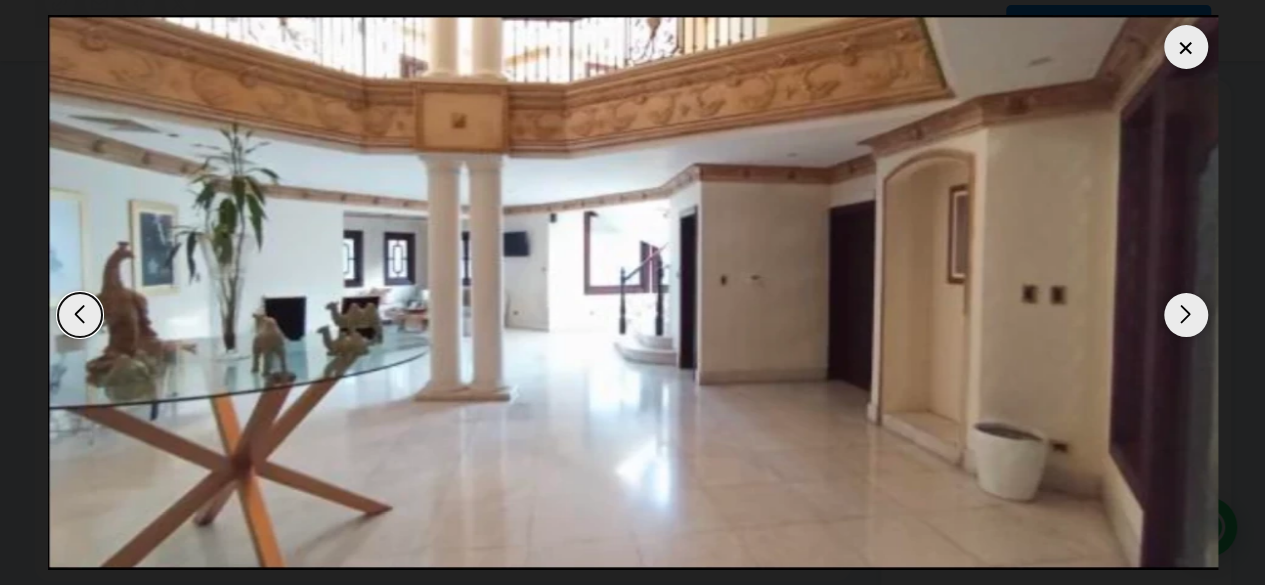 click at bounding box center (1186, 315) 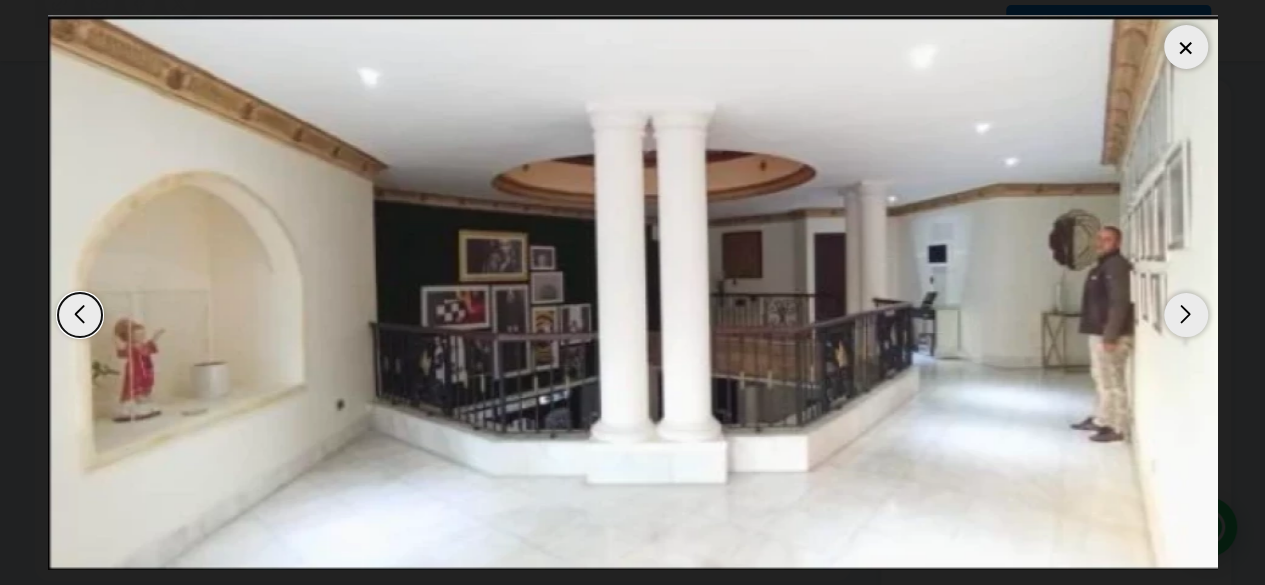 click at bounding box center (1186, 315) 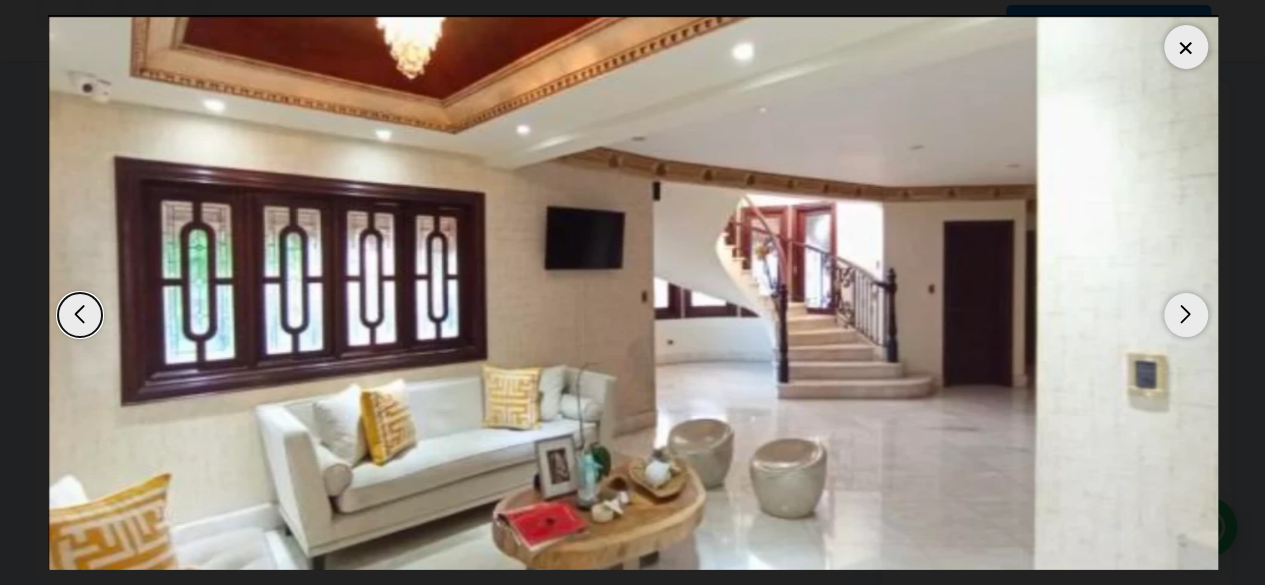 click at bounding box center [1186, 315] 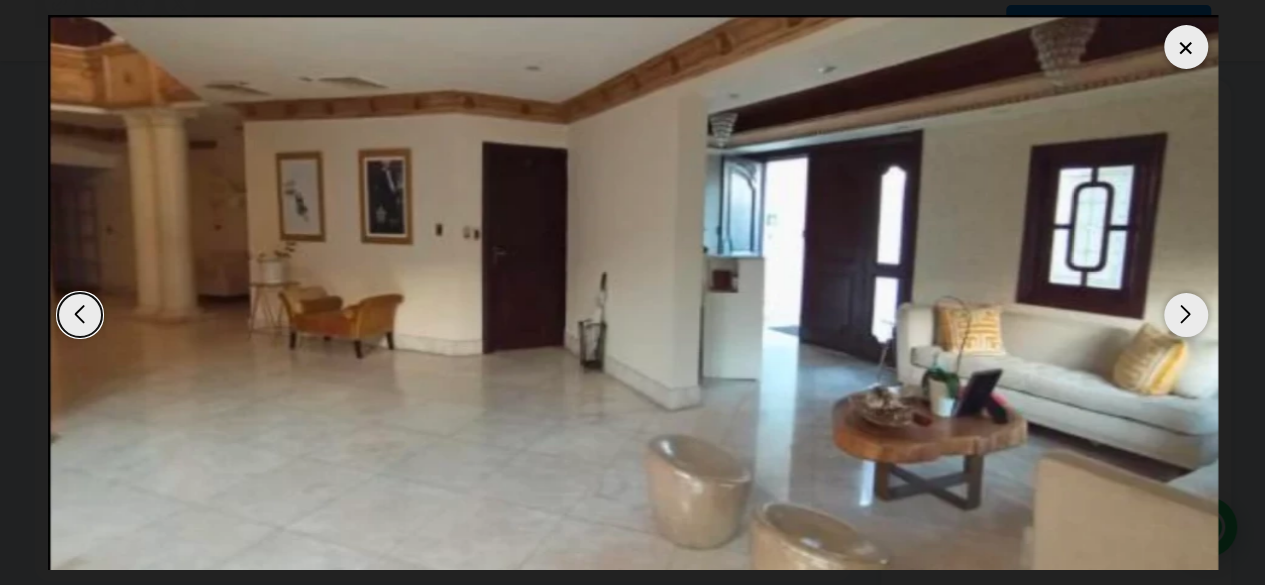 click at bounding box center (1186, 315) 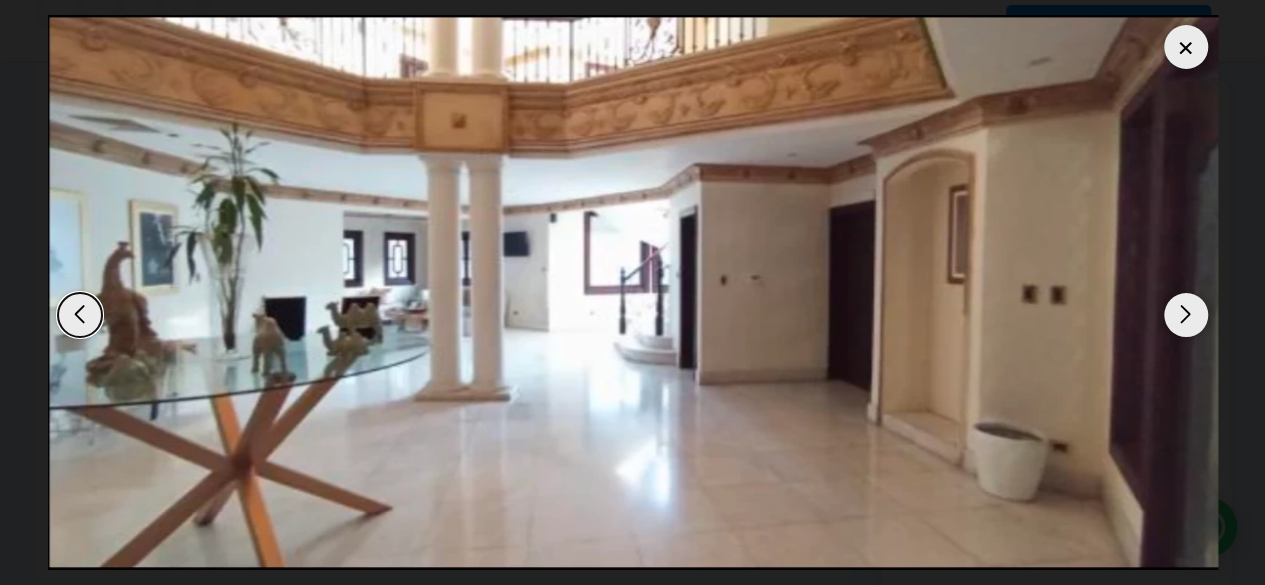 click at bounding box center (1186, 315) 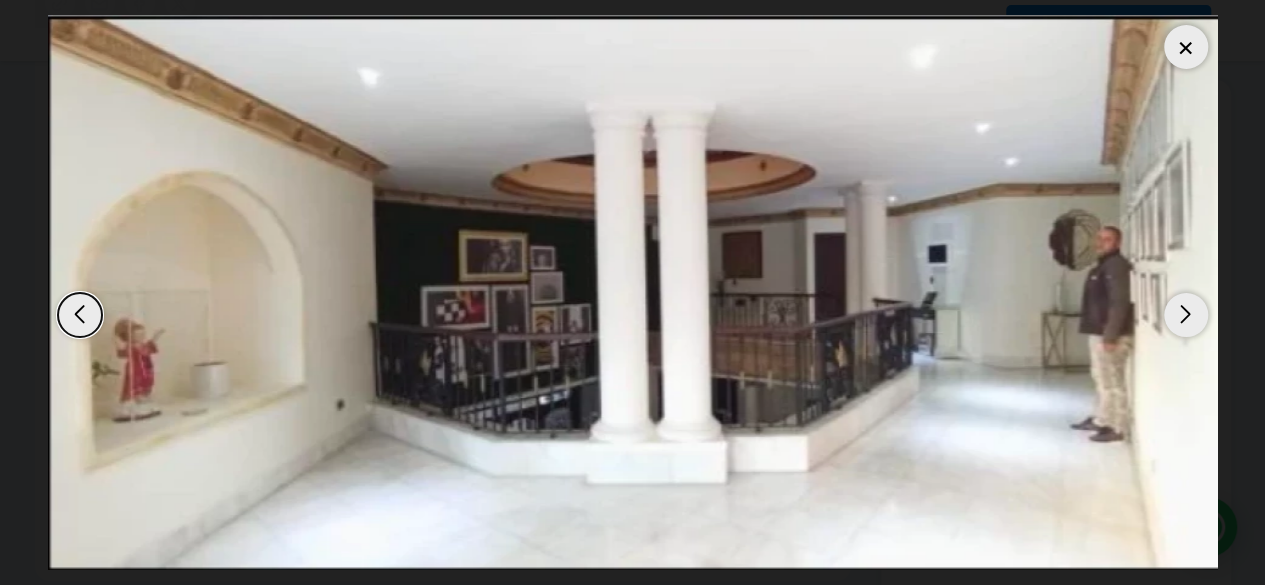 click at bounding box center [1186, 315] 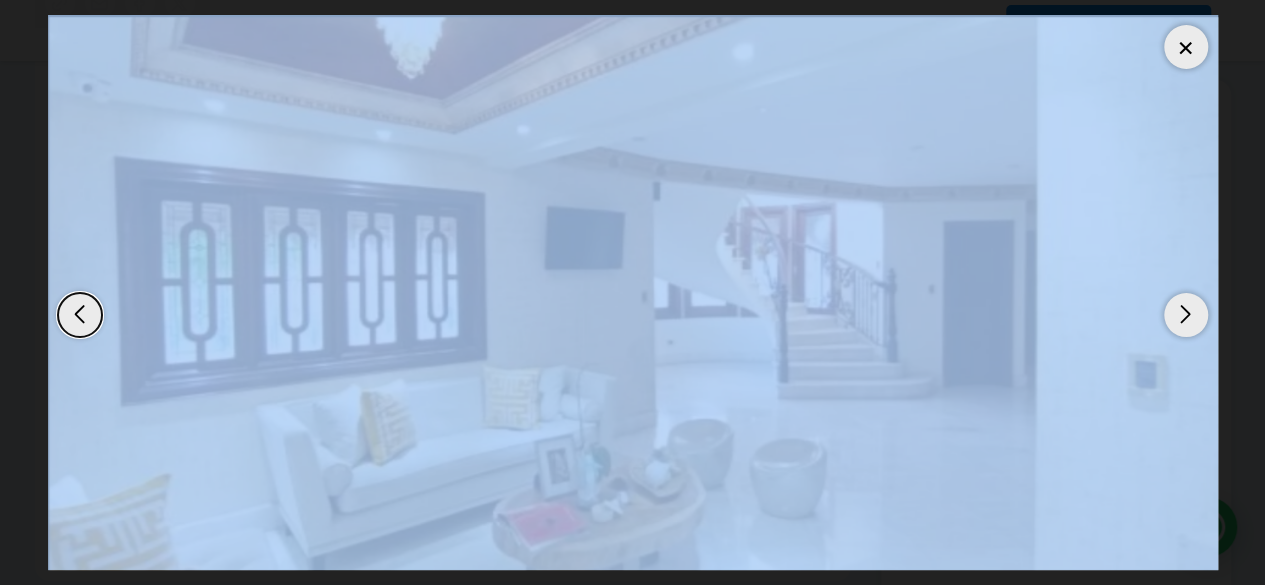 click at bounding box center (1186, 315) 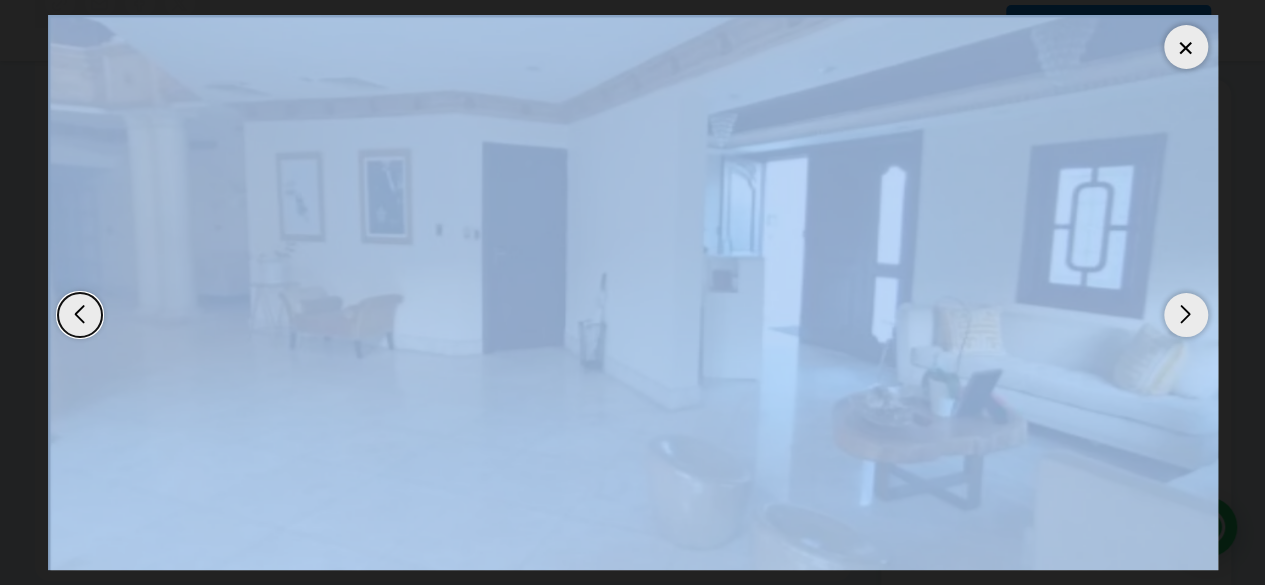 click at bounding box center [1186, 315] 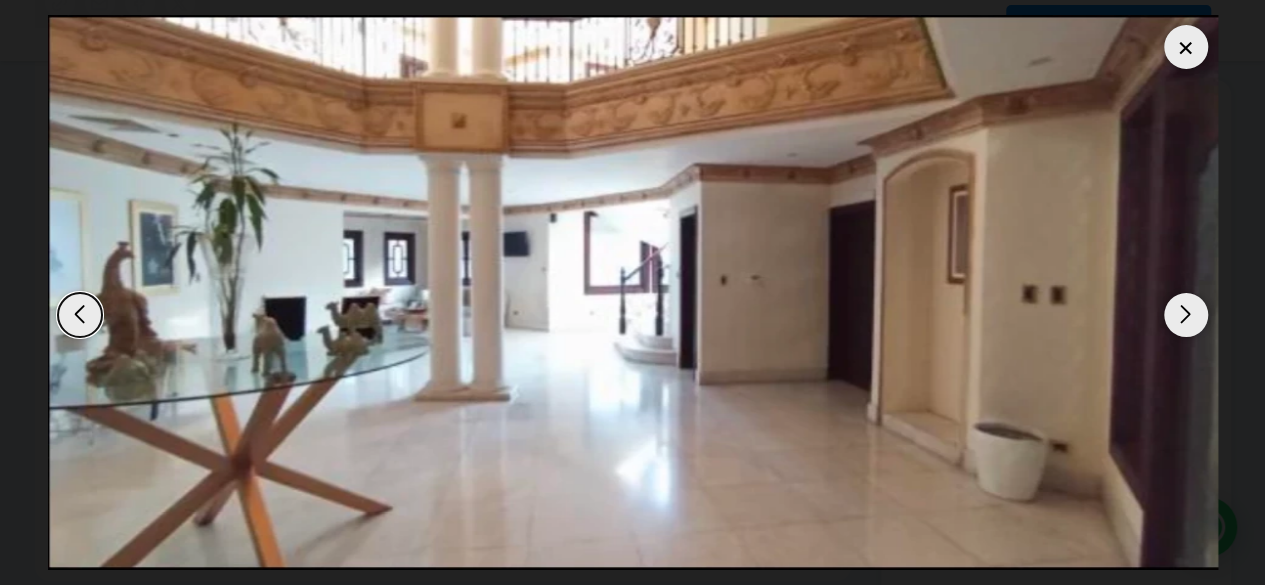 click at bounding box center (1186, 47) 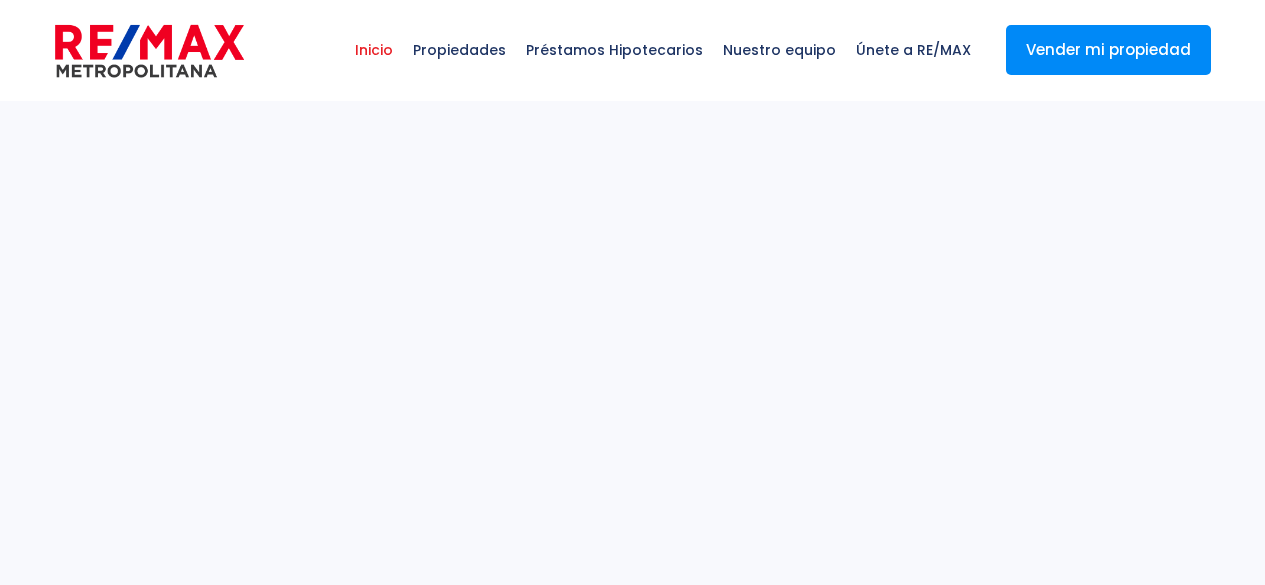 select 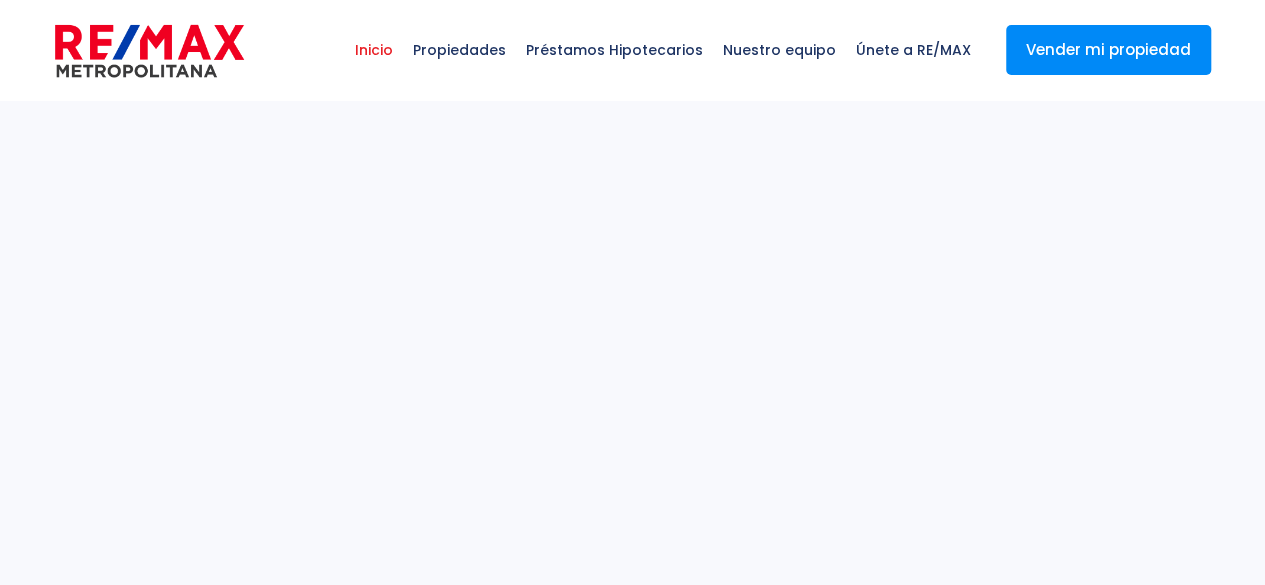 scroll, scrollTop: 0, scrollLeft: 0, axis: both 